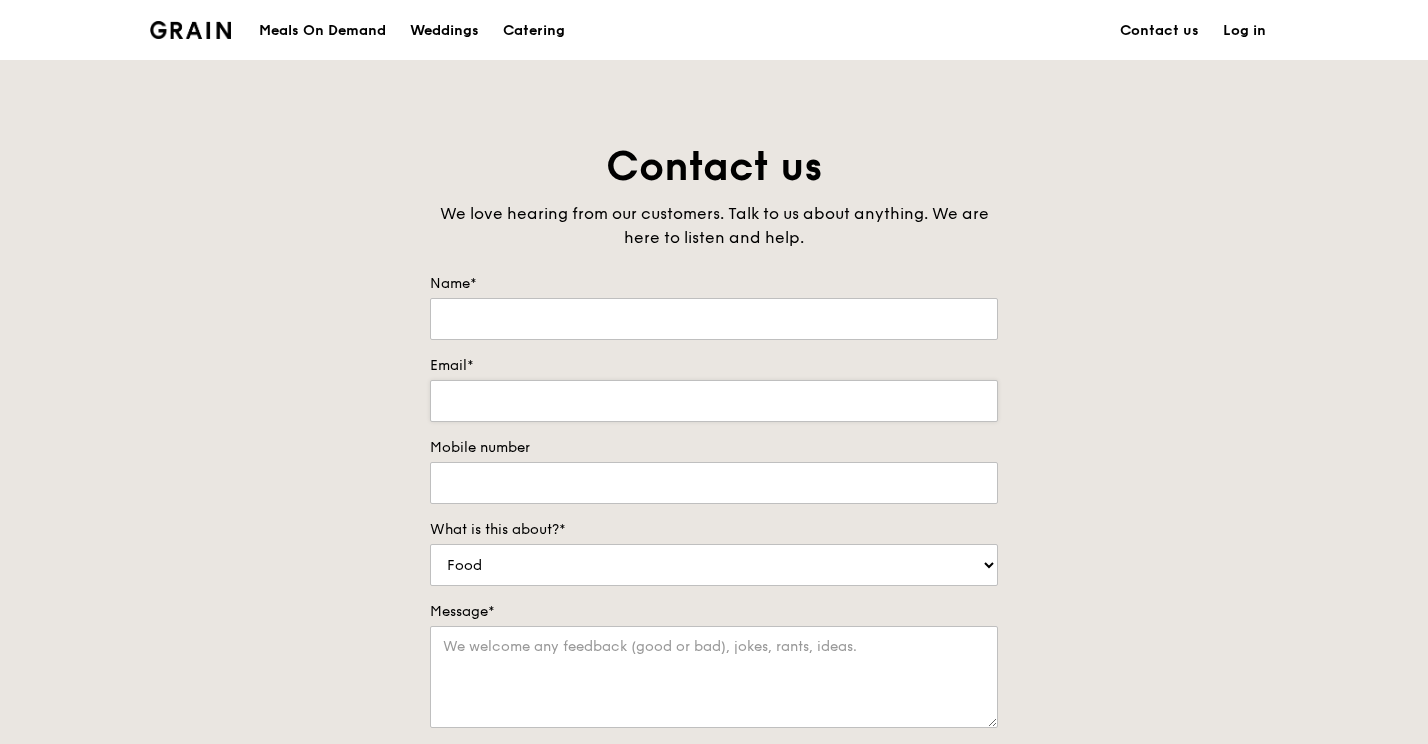 scroll, scrollTop: 0, scrollLeft: 0, axis: both 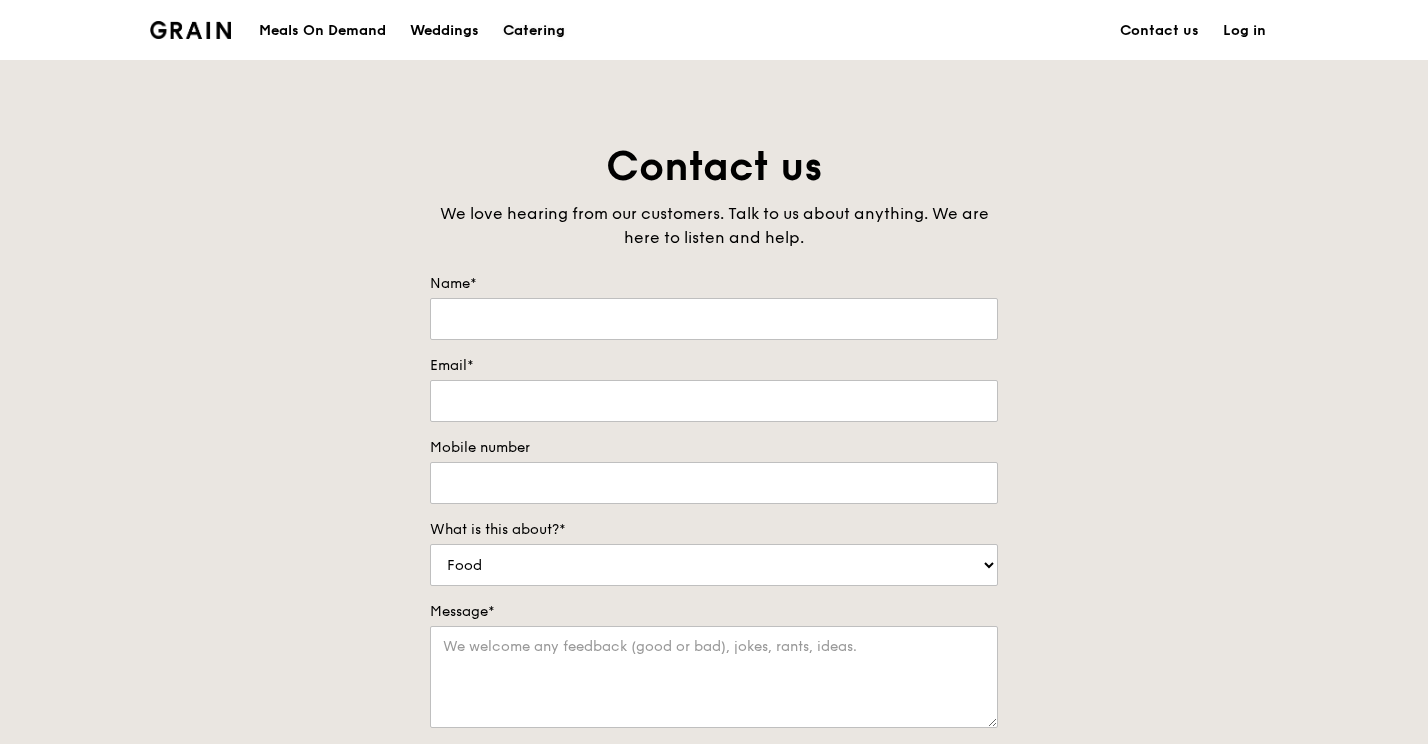 click on "Catering" at bounding box center (534, 31) 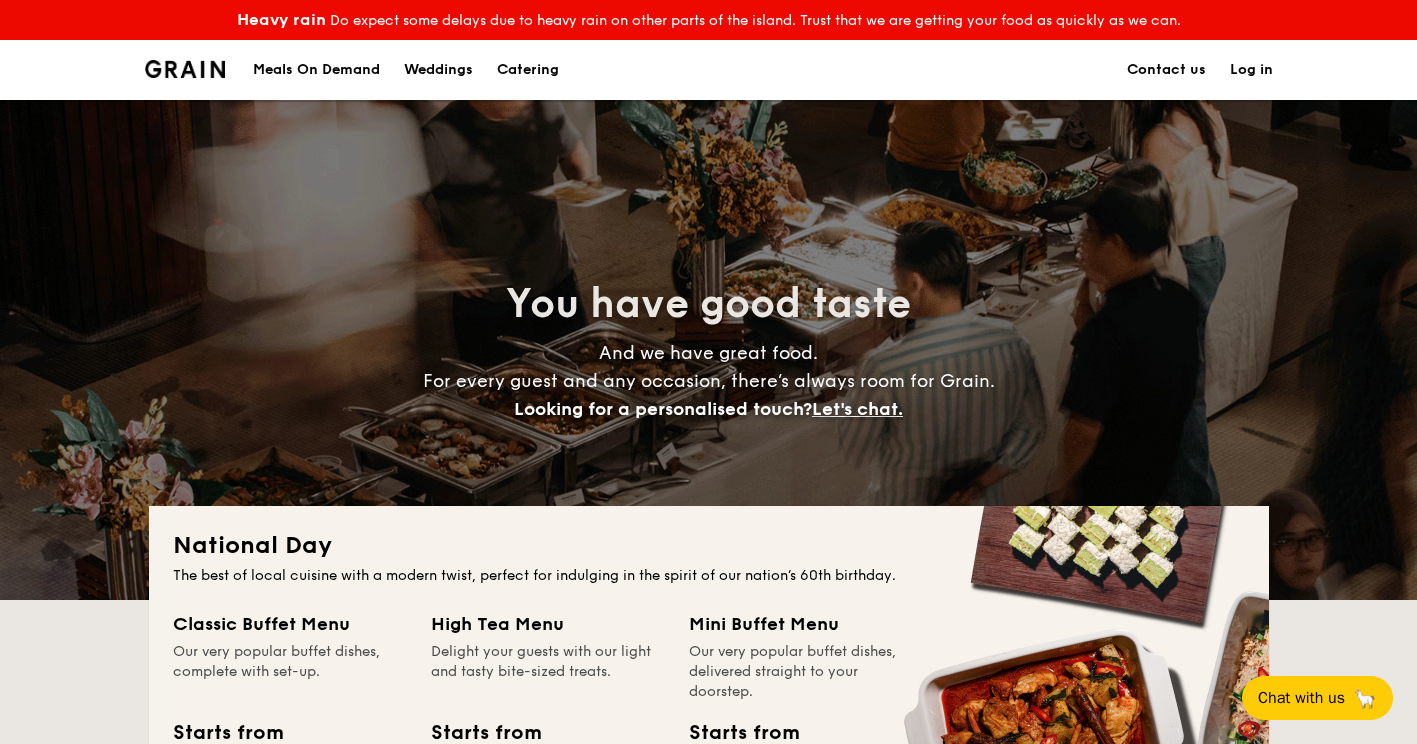 scroll, scrollTop: 158, scrollLeft: 0, axis: vertical 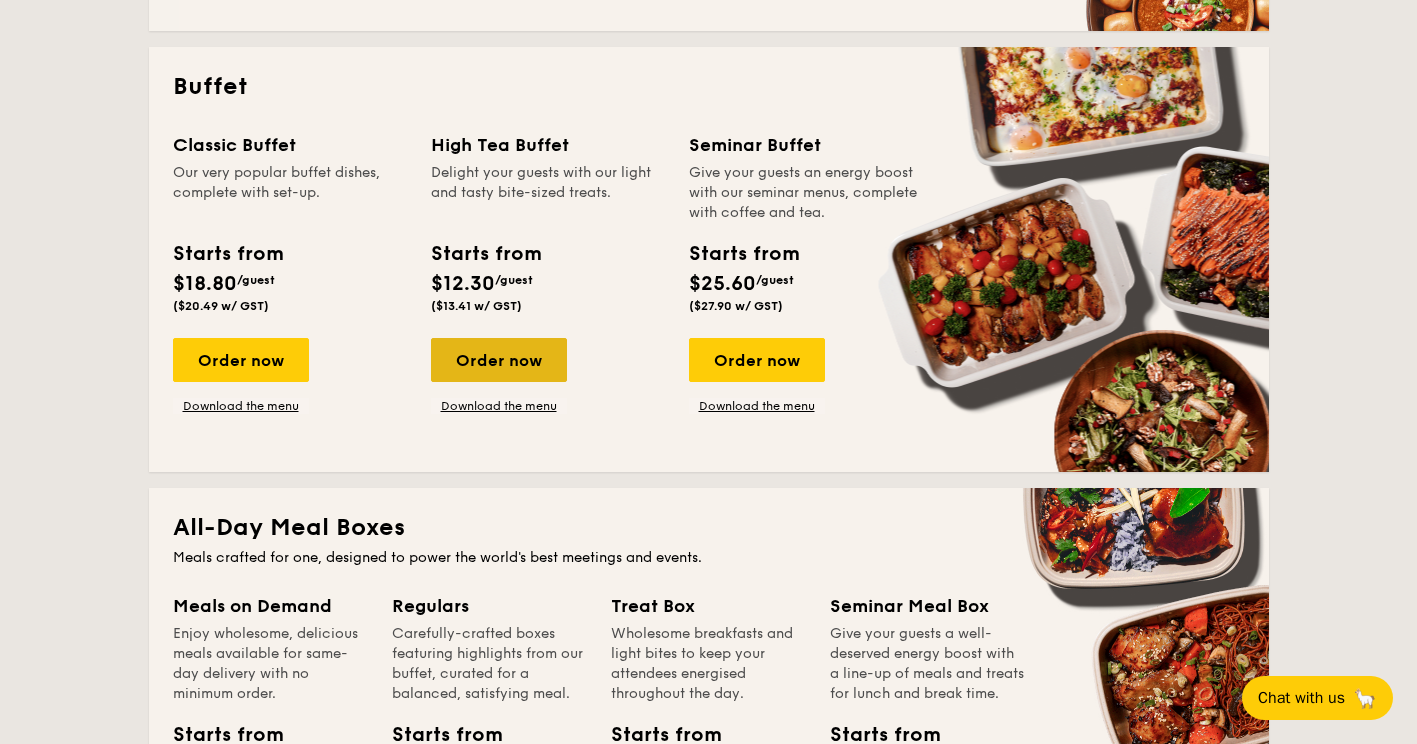 click on "Order now" at bounding box center [499, 360] 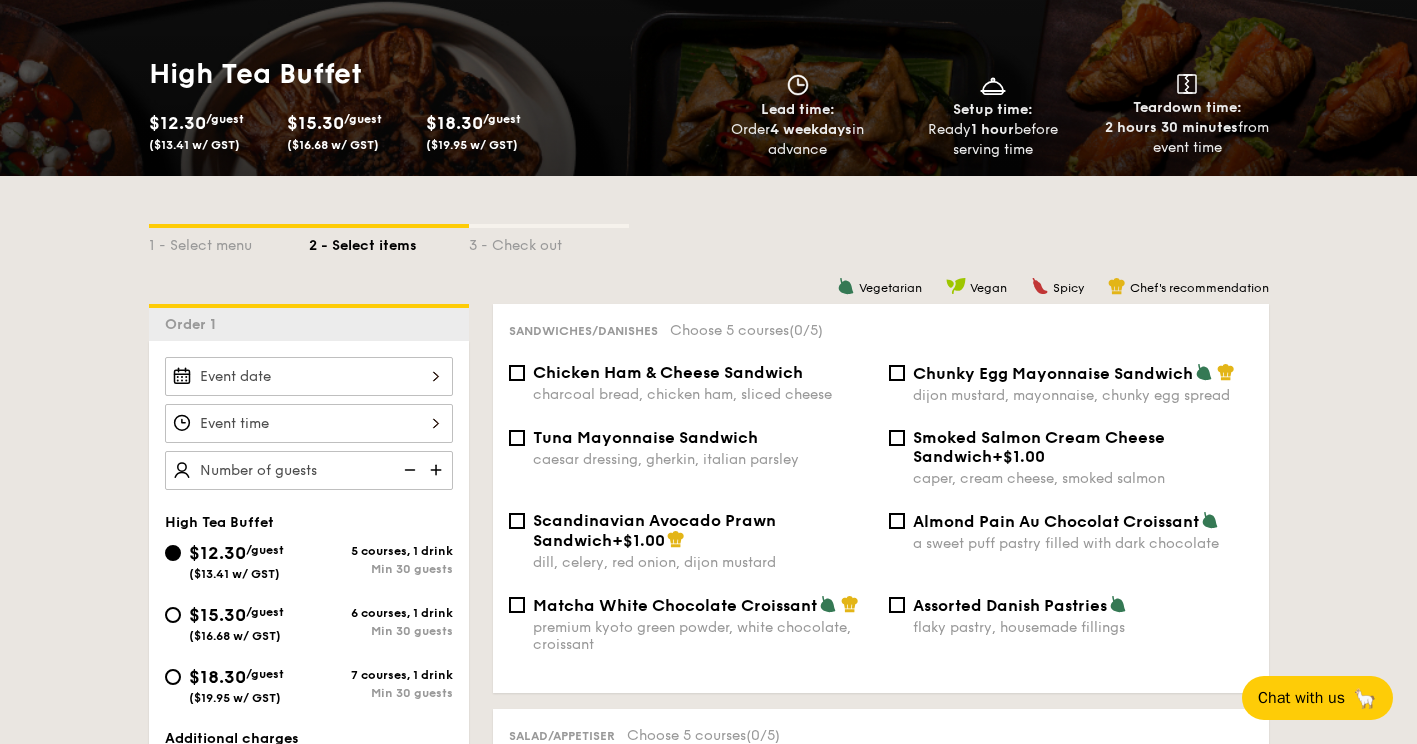 scroll, scrollTop: 400, scrollLeft: 0, axis: vertical 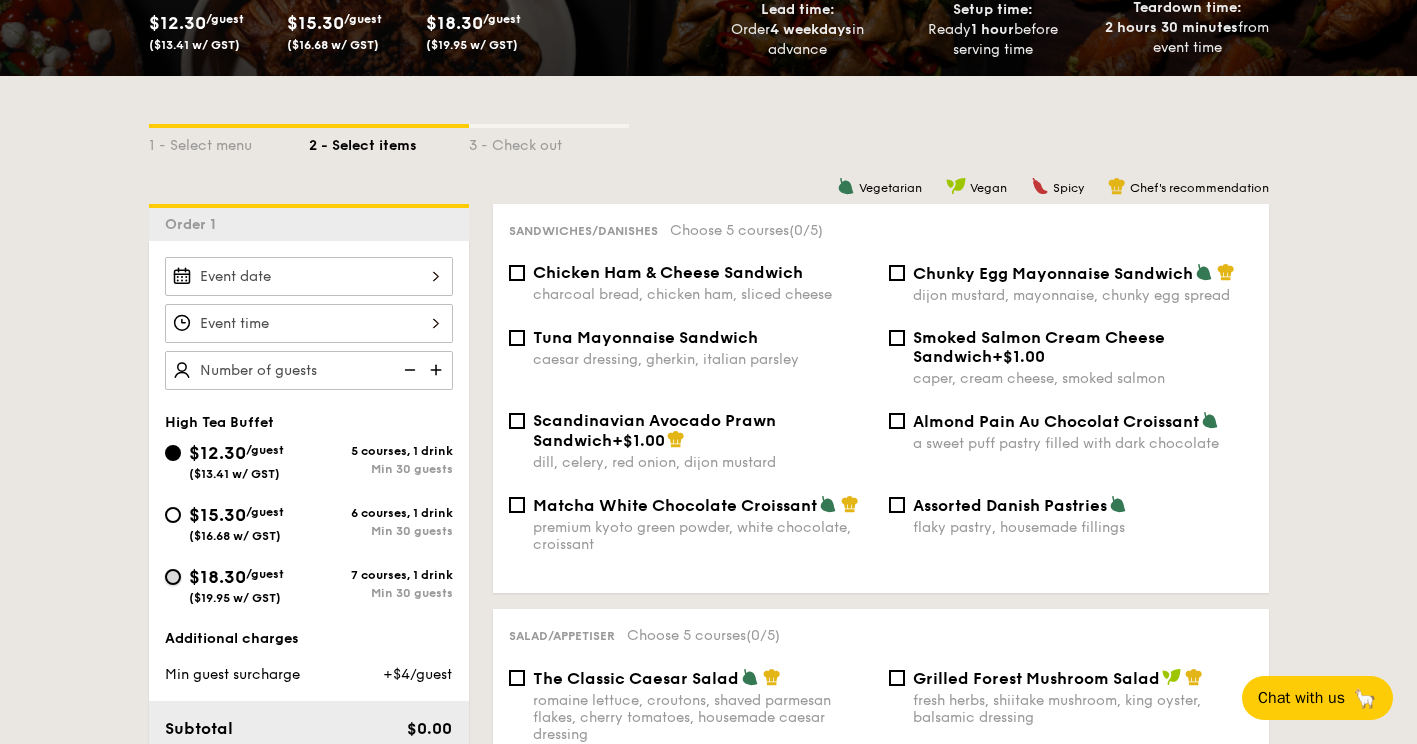click on "$18.30
/guest
($19.95 w/ GST)
7 courses, 1 drink
Min 30 guests" at bounding box center (173, 577) 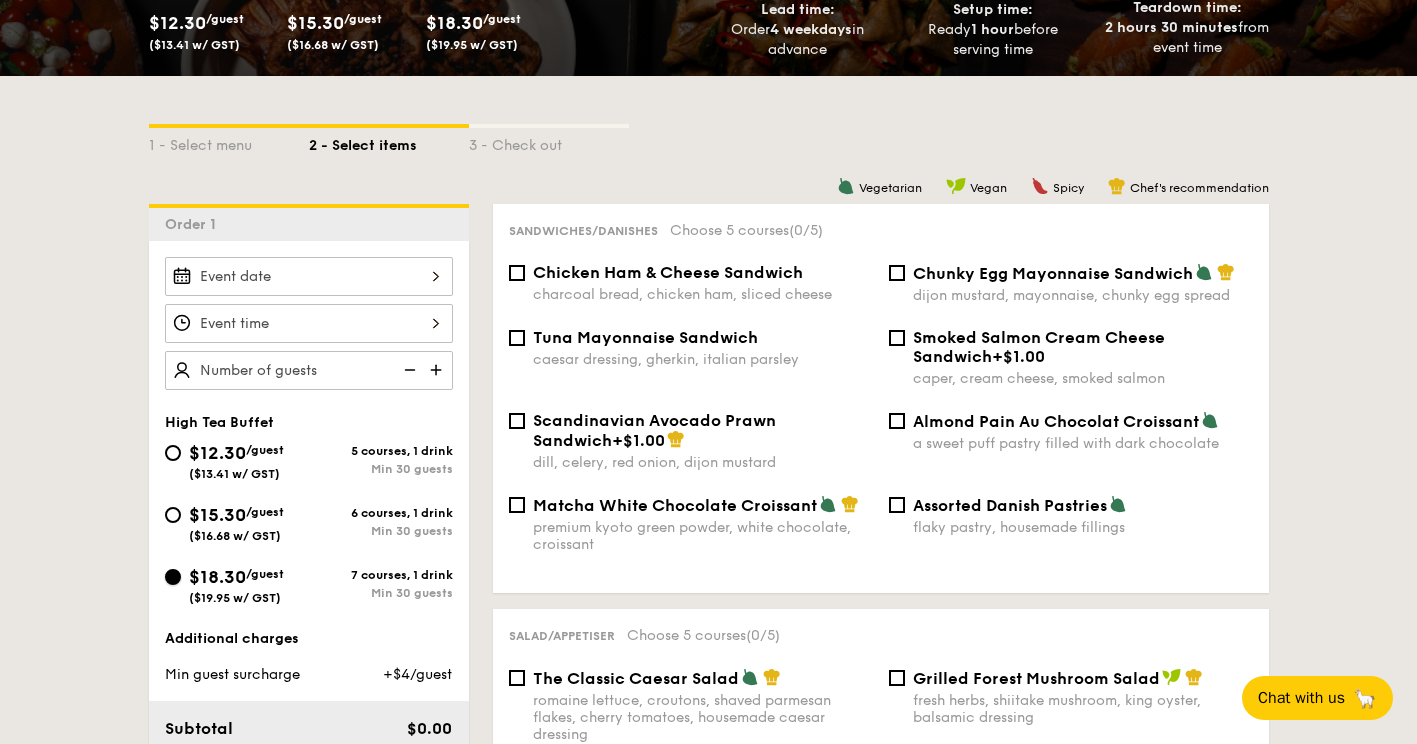 radio on "true" 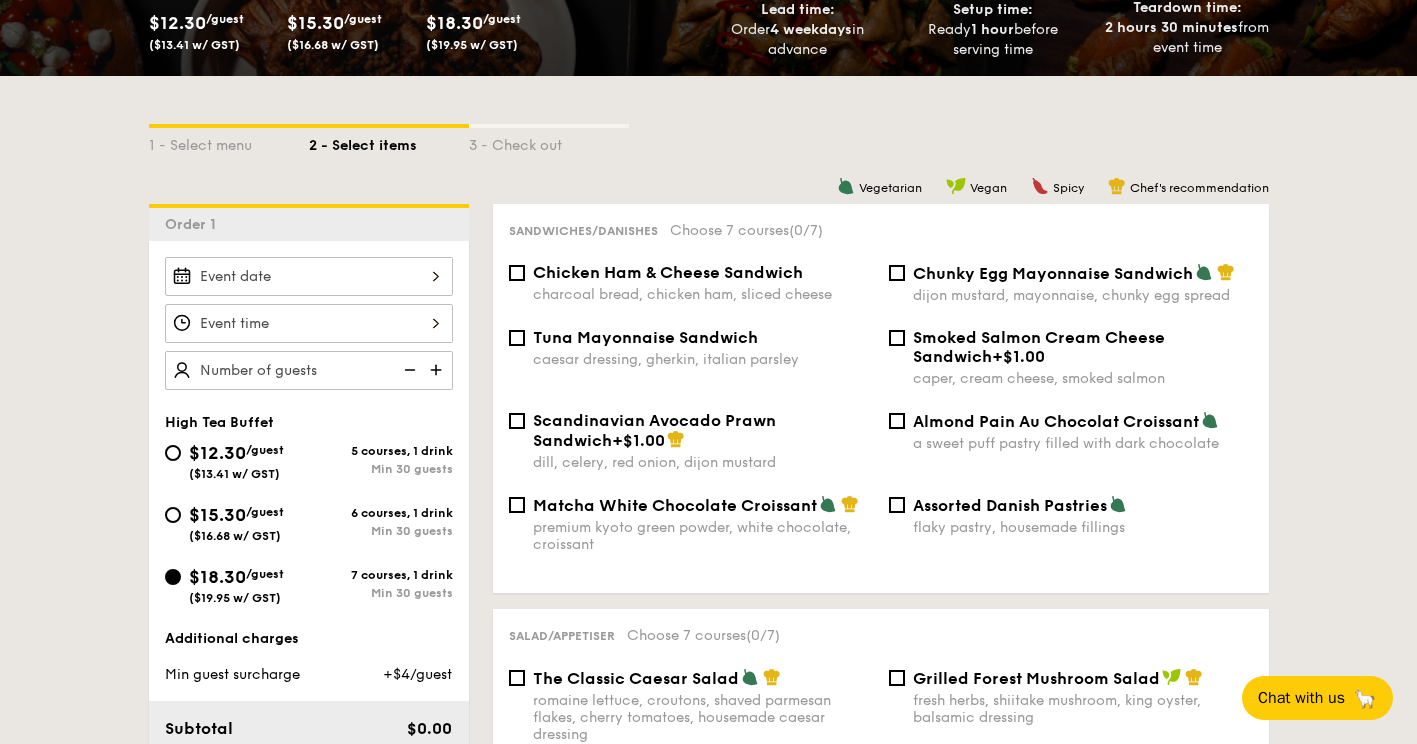 click at bounding box center (309, 276) 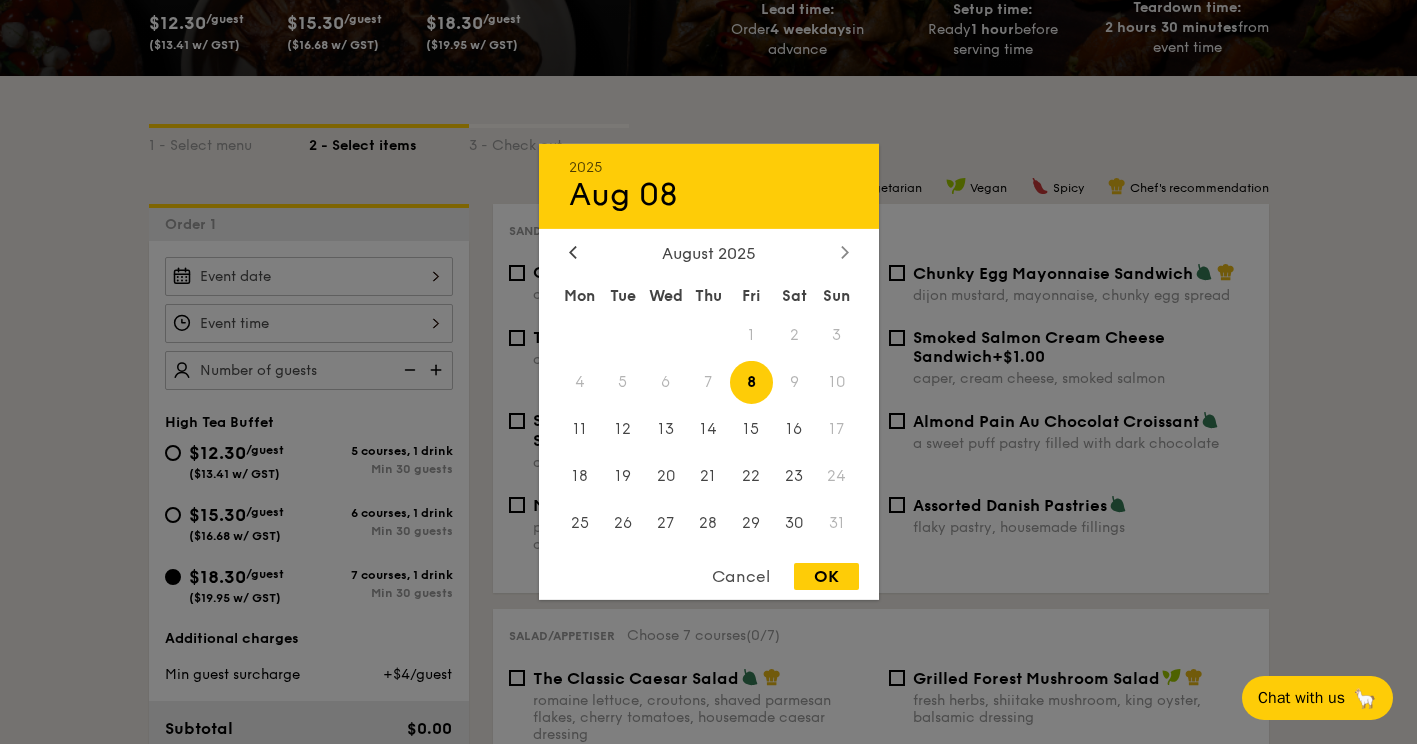 click at bounding box center [845, 253] 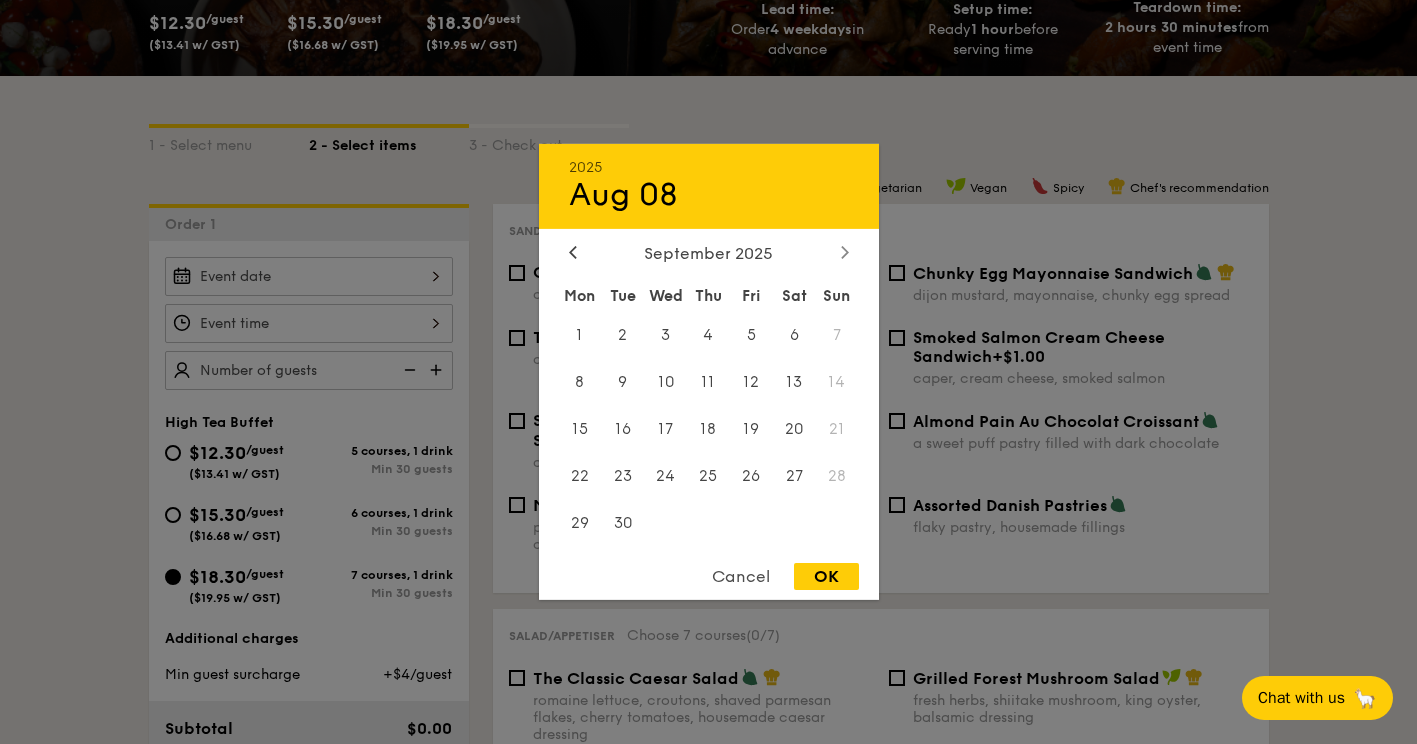 click at bounding box center [845, 253] 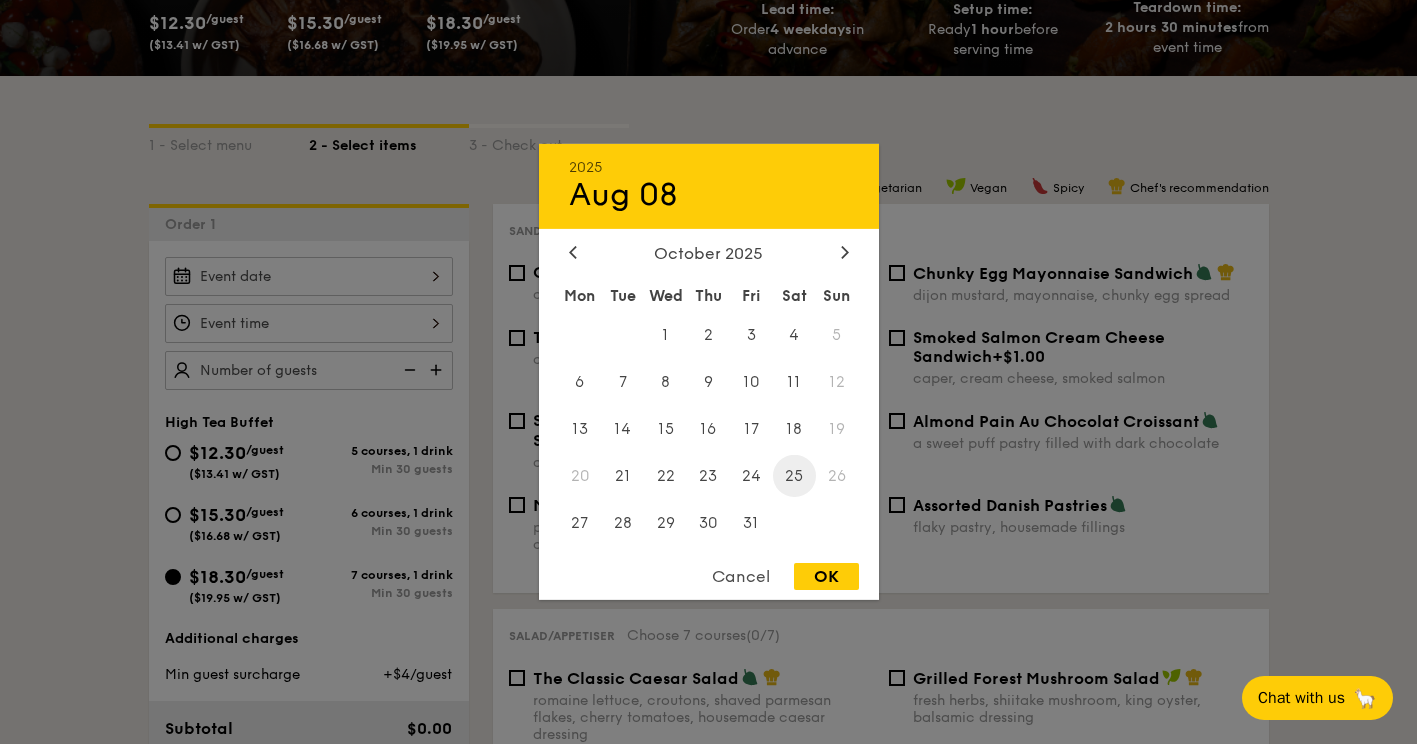 click on "25" at bounding box center [794, 475] 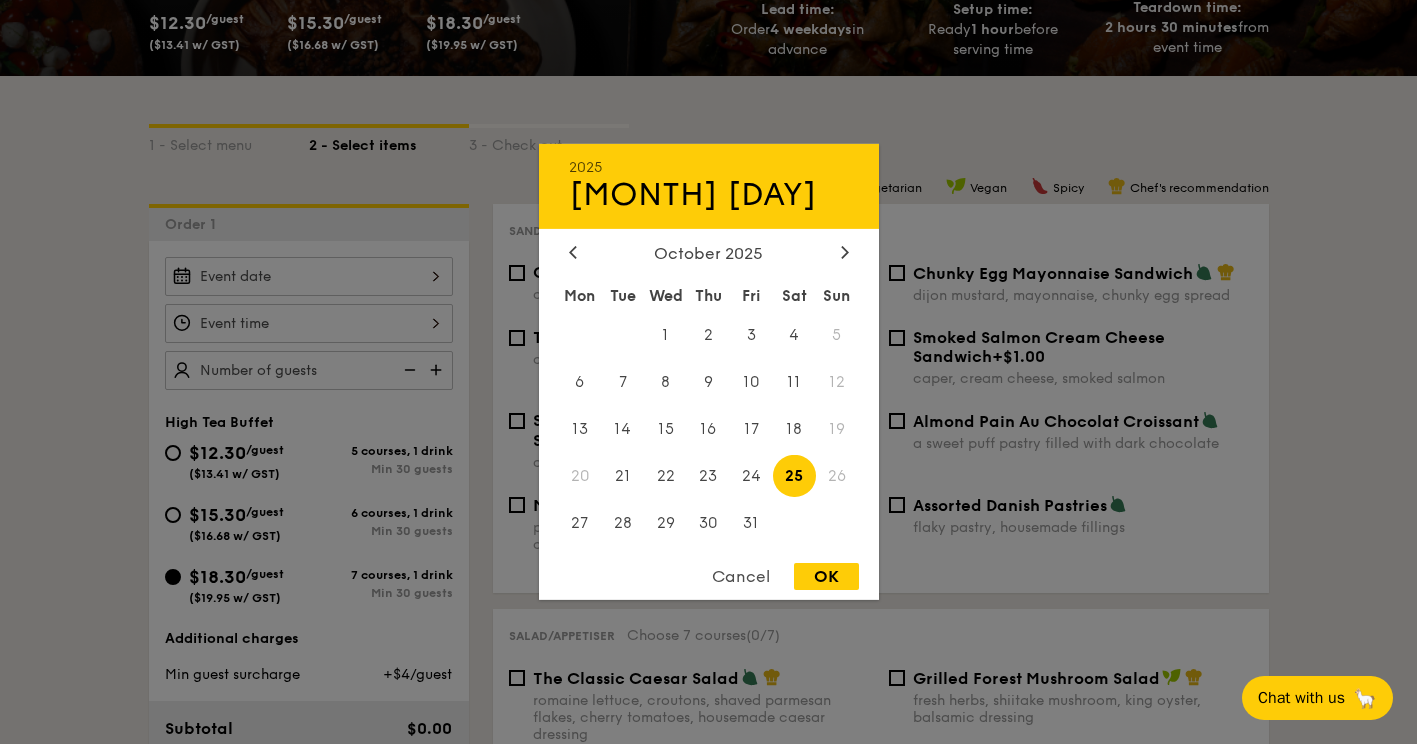 click on "OK" at bounding box center [826, 576] 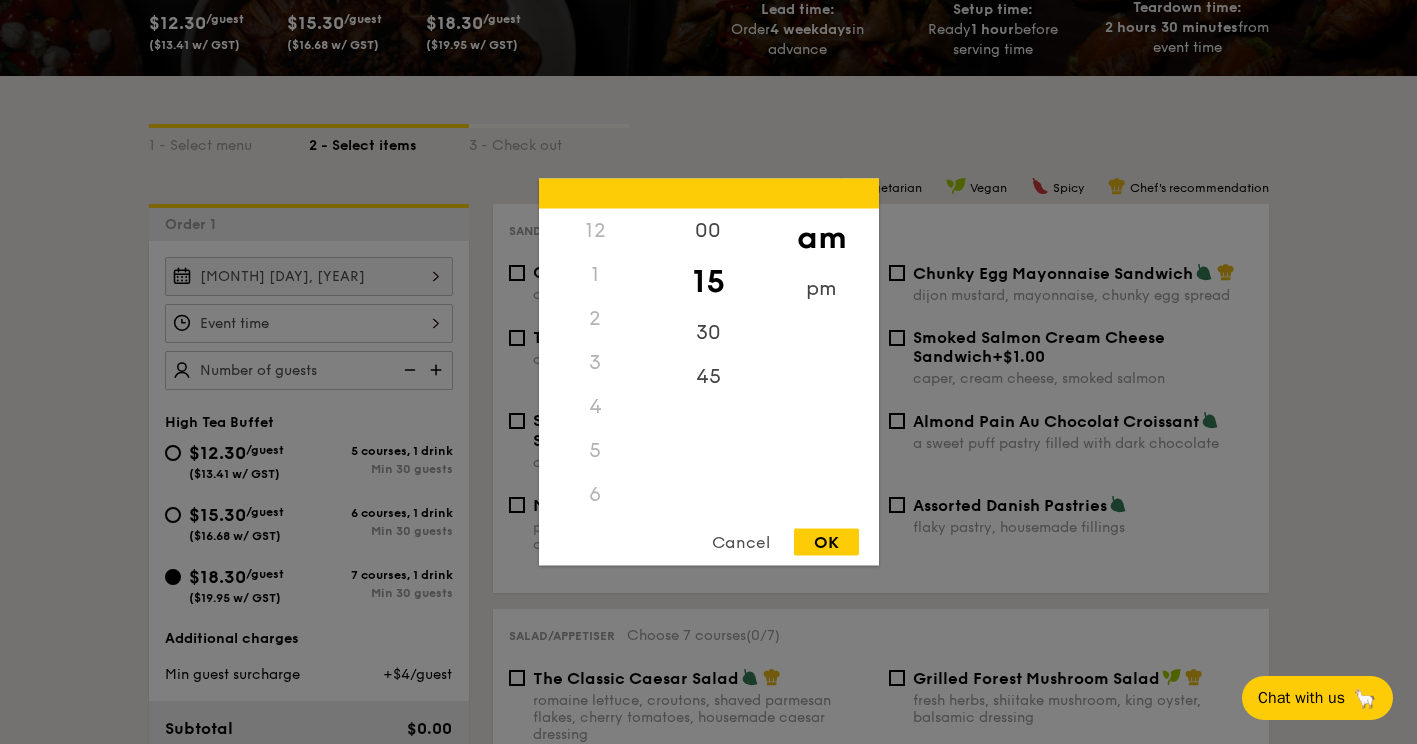 click on "12 1 2 3 4 5 6 7 8 9 10 11   00 15 30 45   am   pm   Cancel   OK" at bounding box center [309, 323] 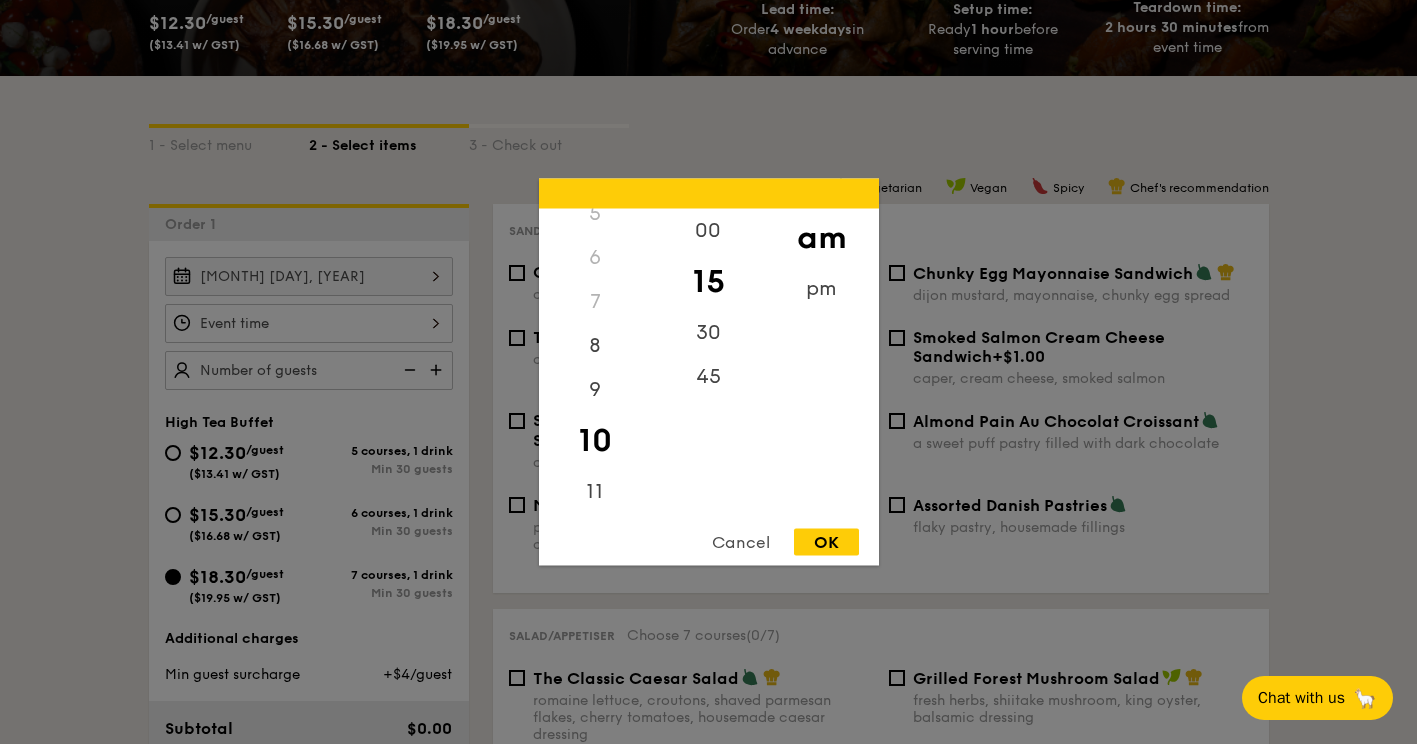 scroll, scrollTop: 239, scrollLeft: 0, axis: vertical 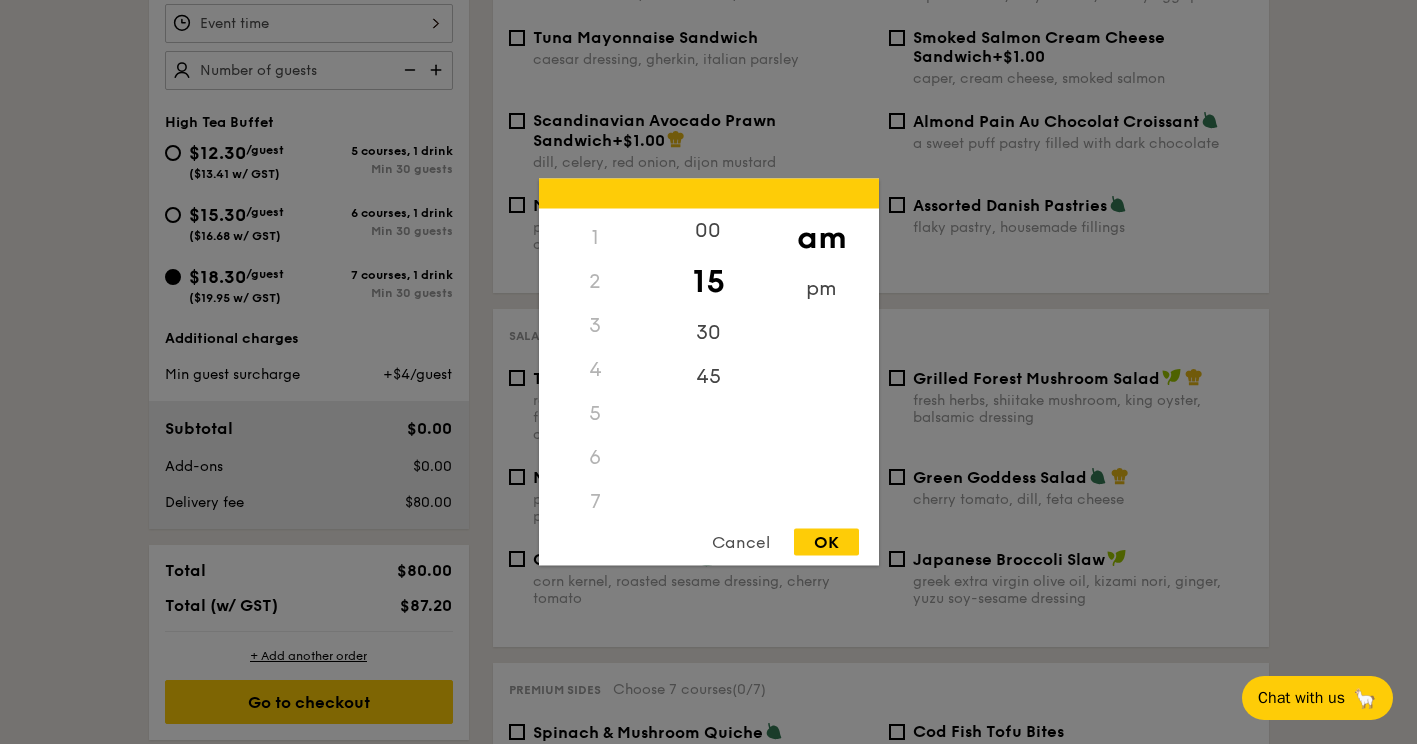 click on "2" at bounding box center [595, 282] 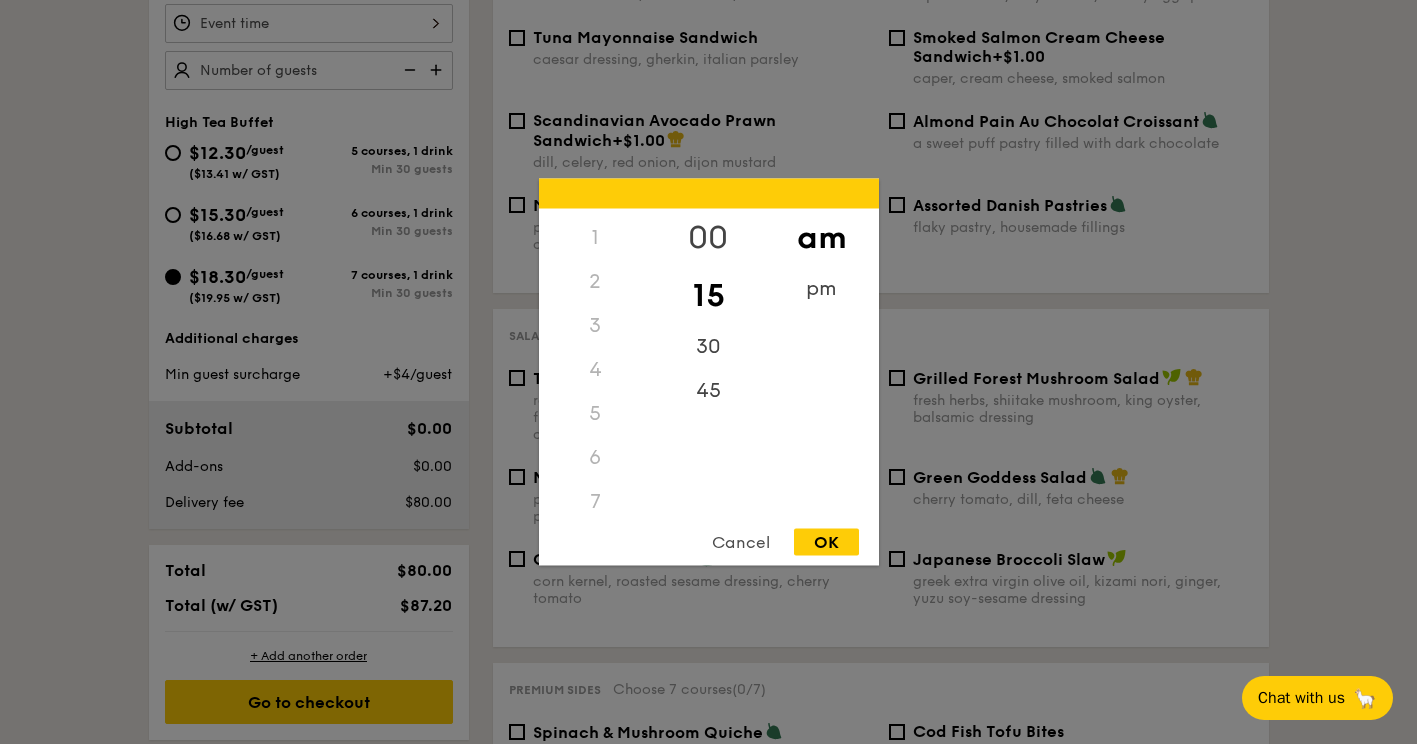click on "00" at bounding box center [708, 238] 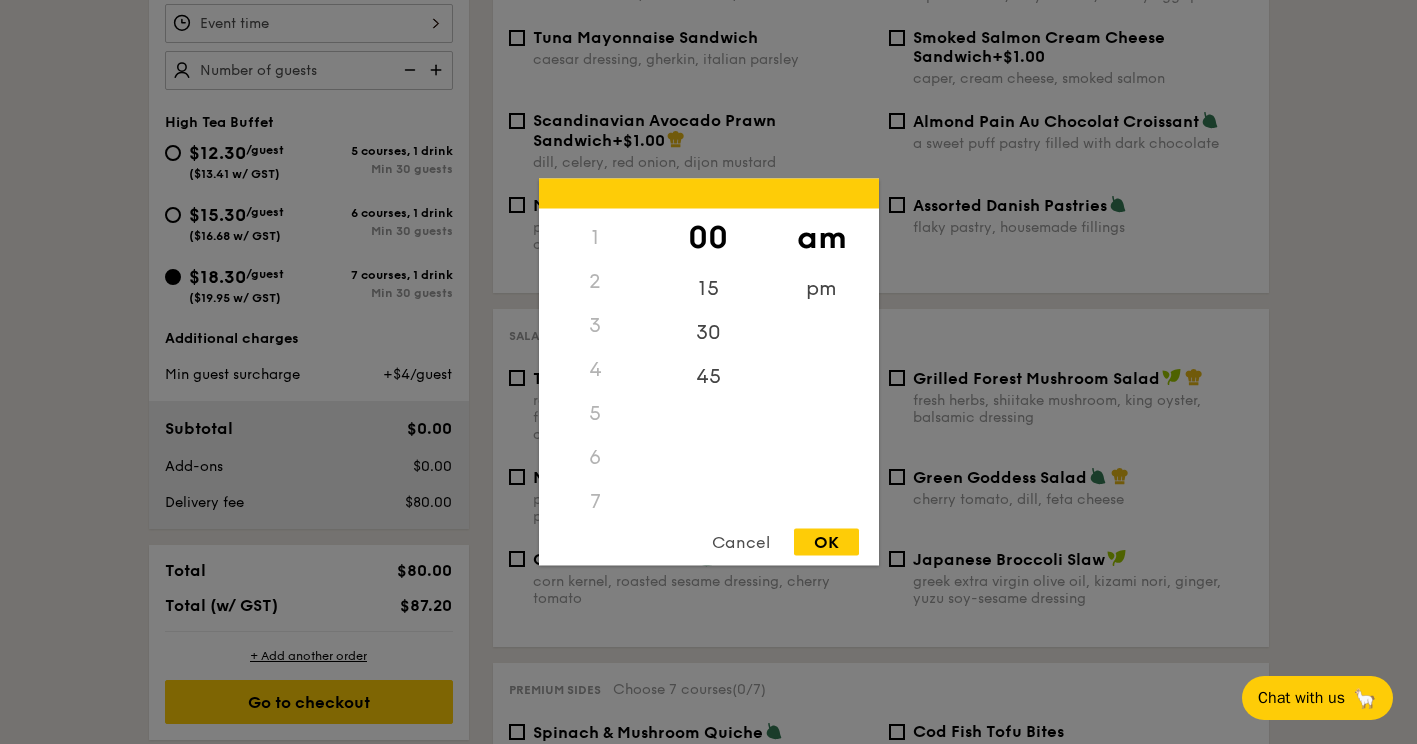 click on "2" at bounding box center (595, 282) 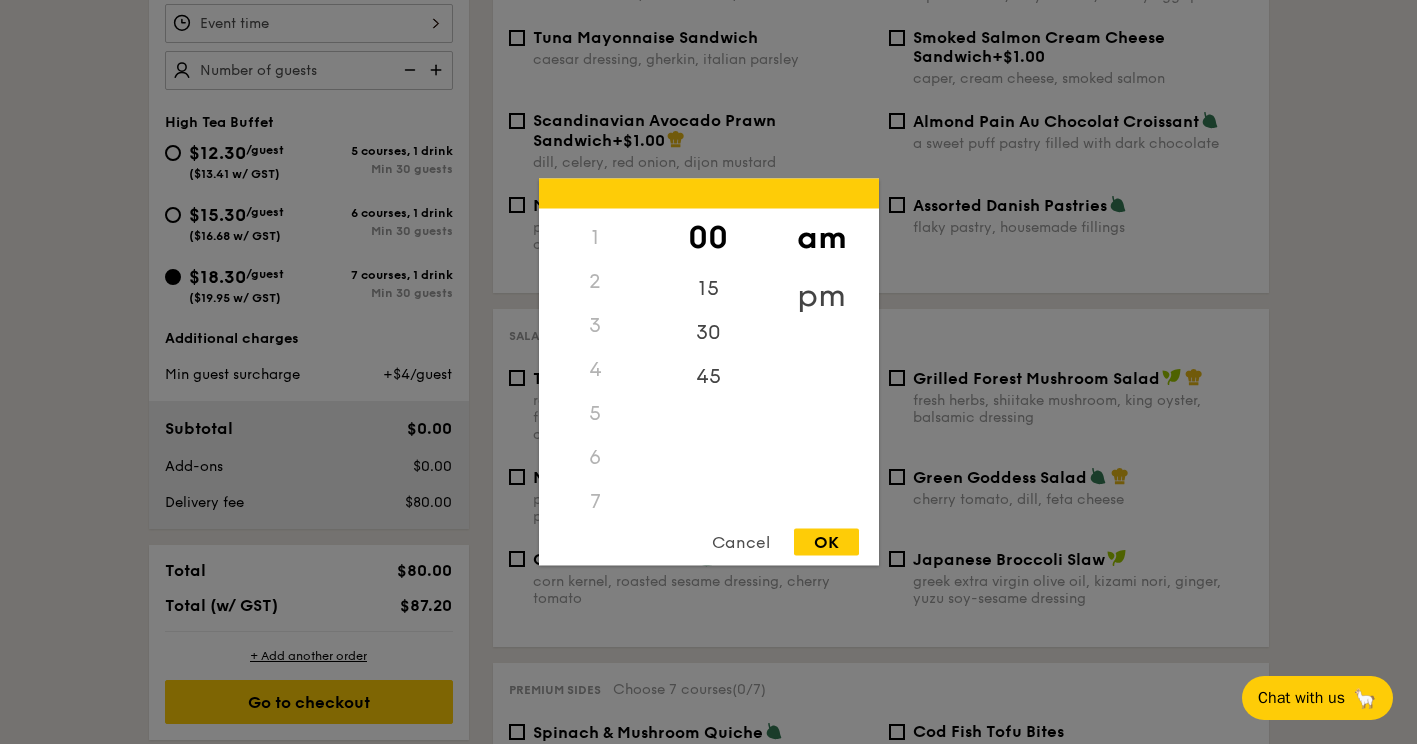 click on "pm" at bounding box center [821, 296] 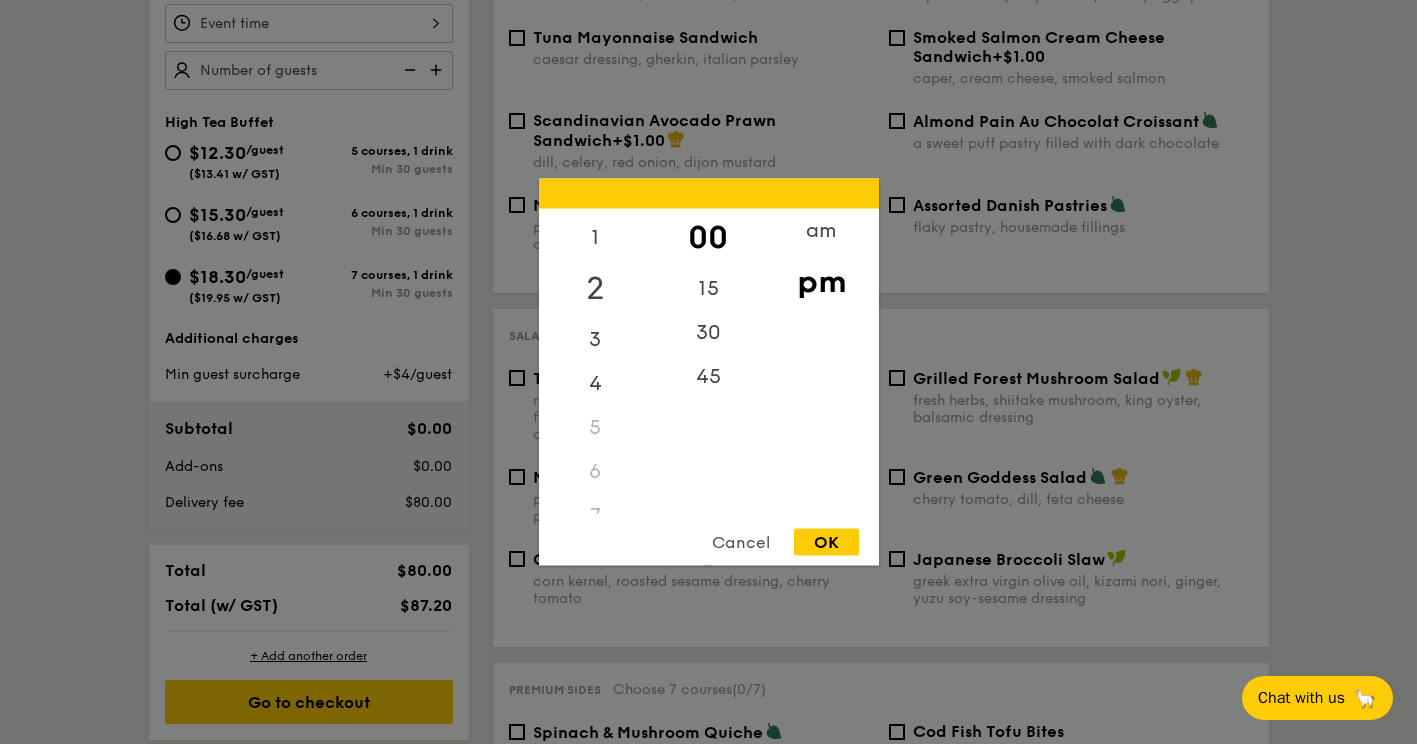 click on "2" at bounding box center [595, 289] 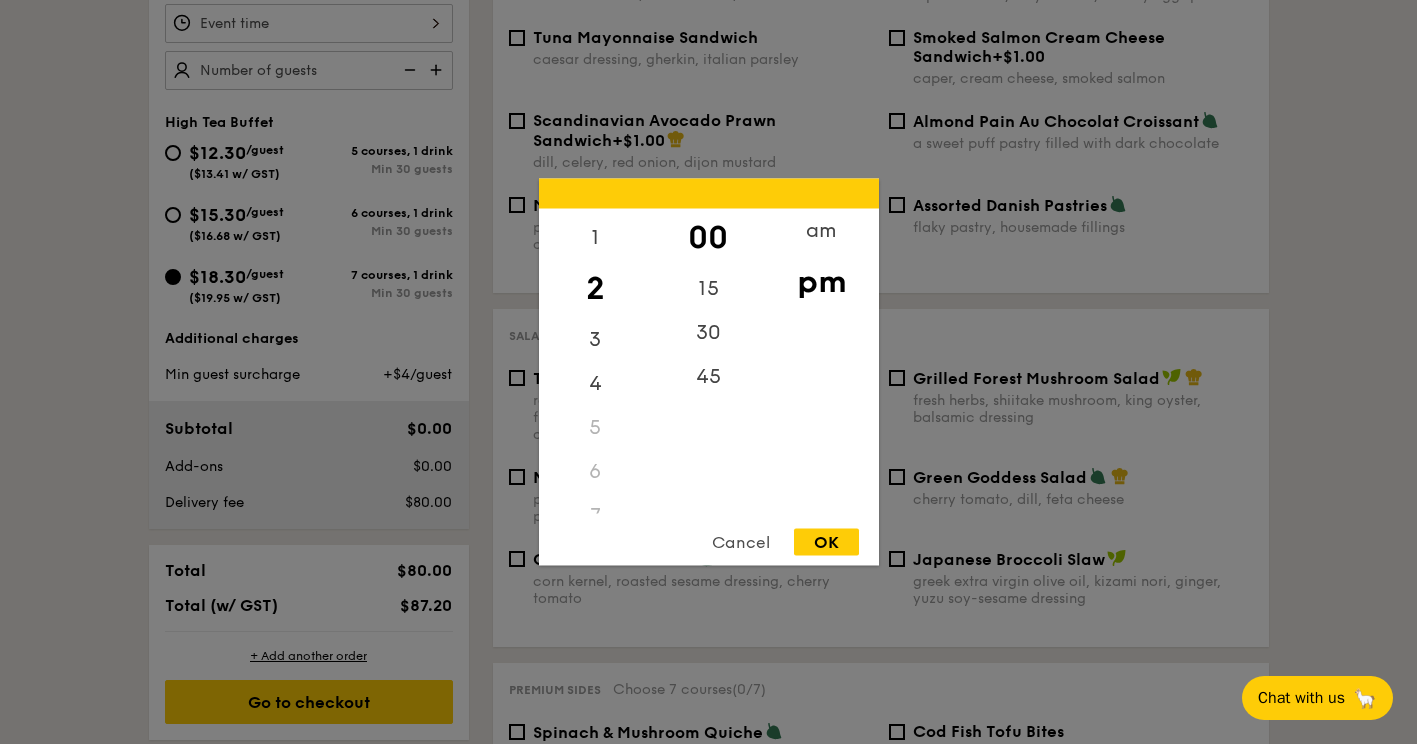 click on "OK" at bounding box center [826, 542] 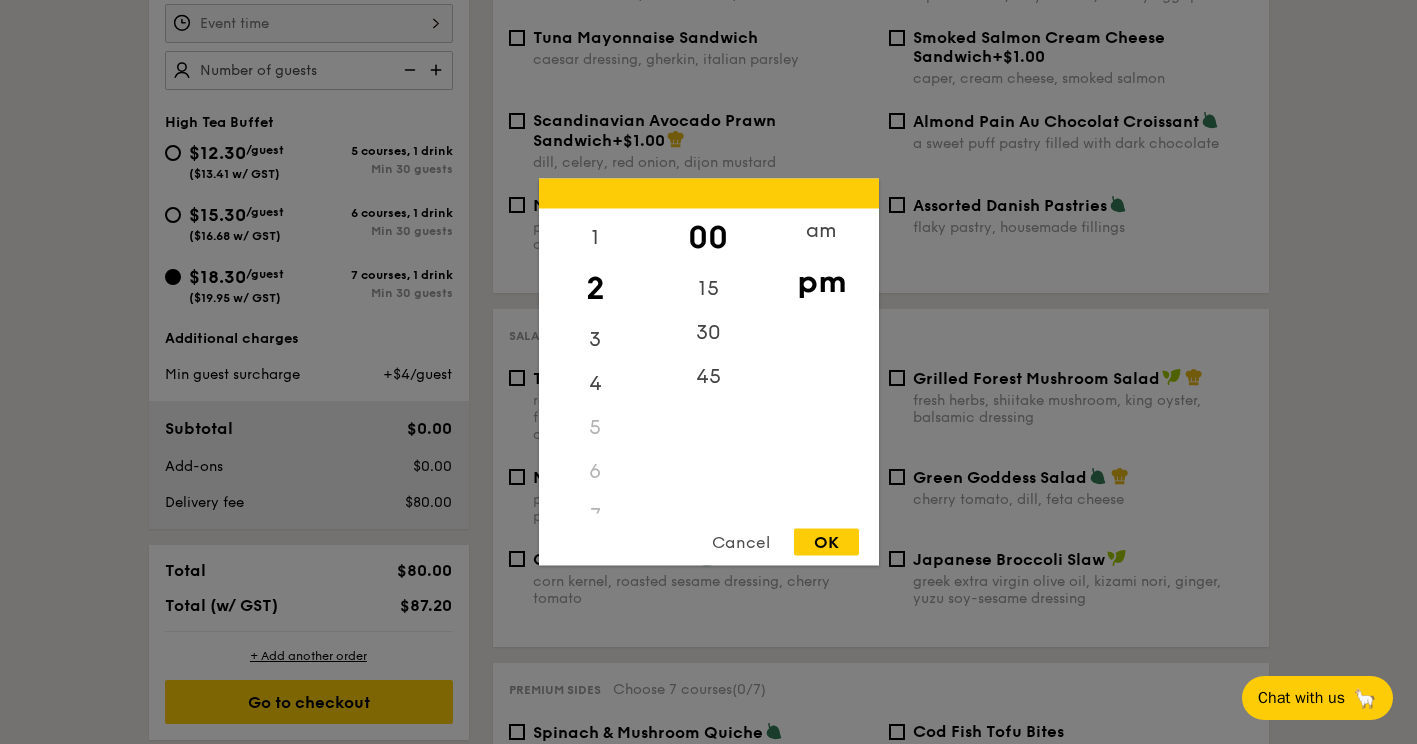 type on "2:00PM" 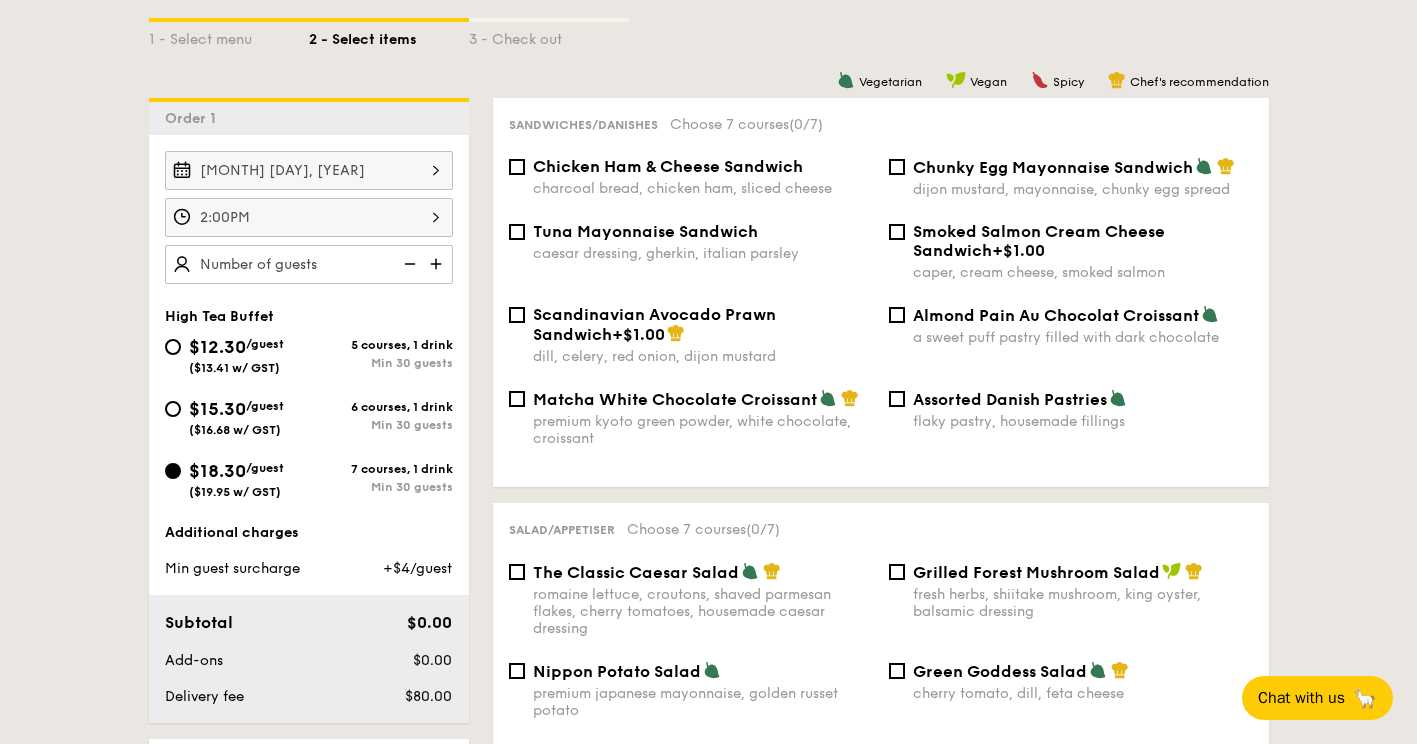 scroll, scrollTop: 500, scrollLeft: 0, axis: vertical 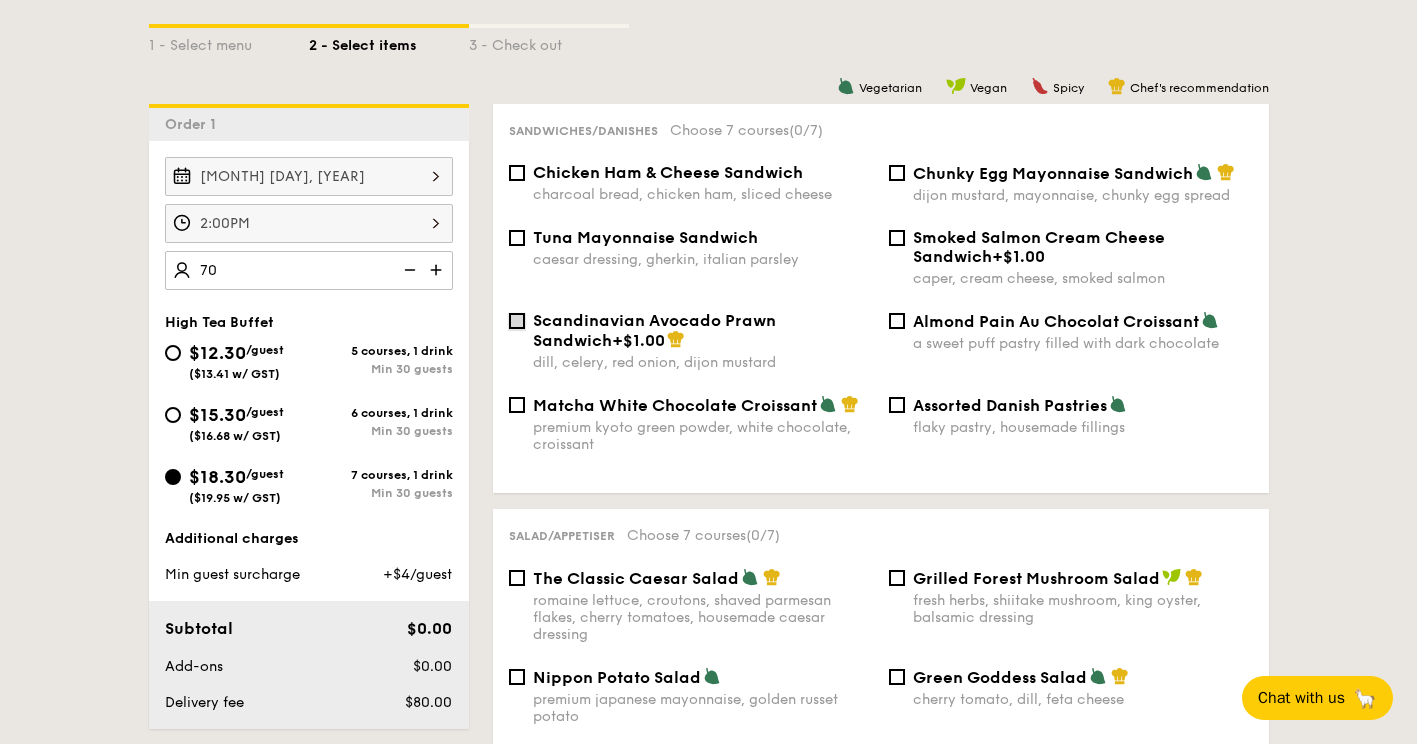 type on "70 guests" 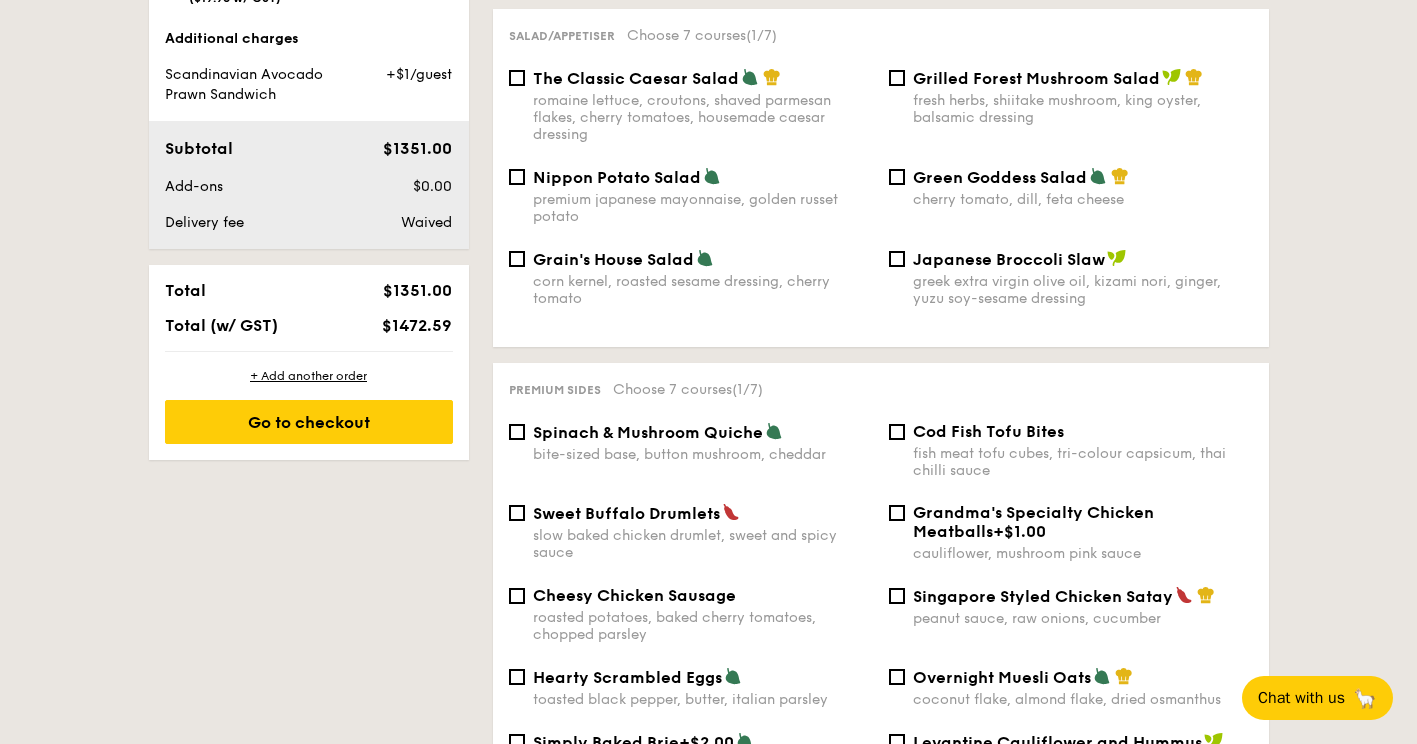 scroll, scrollTop: 1100, scrollLeft: 0, axis: vertical 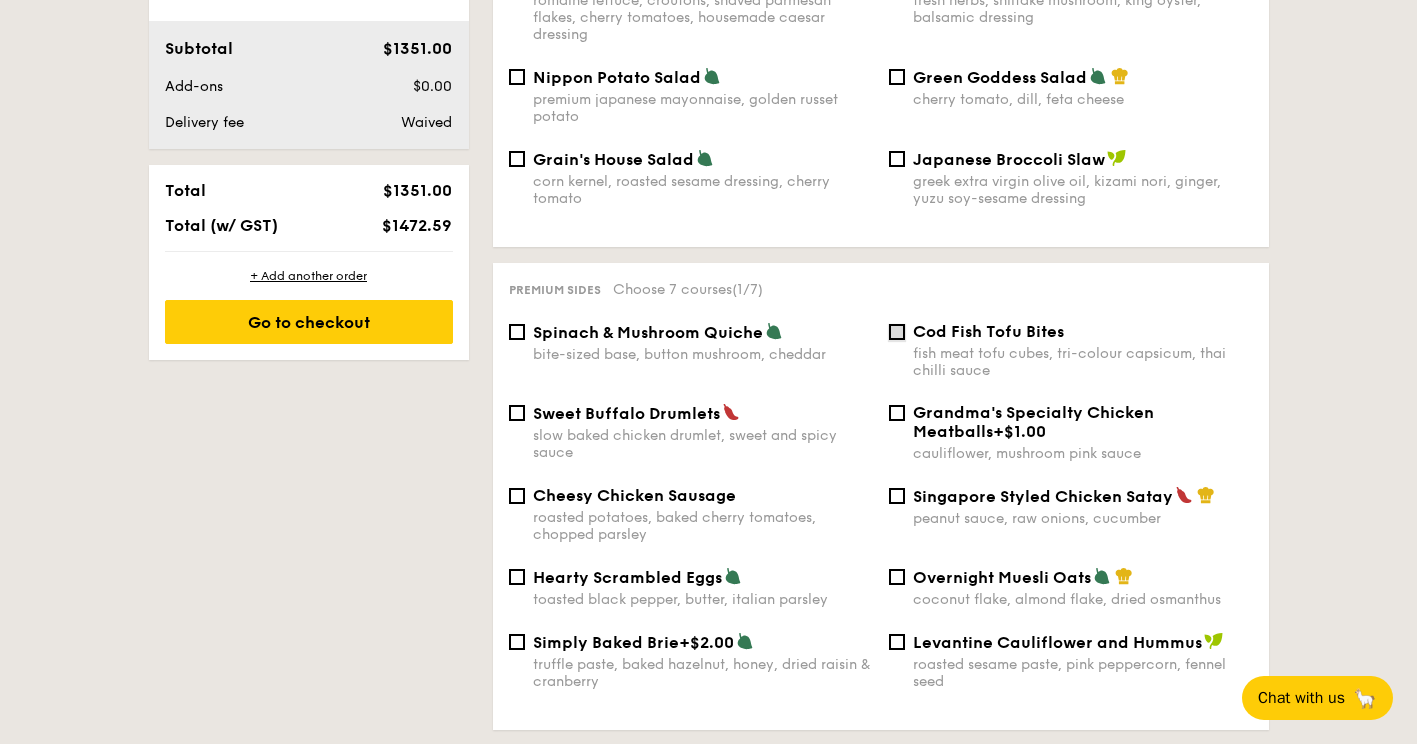 click on "Cod Fish Tofu Bites fish meat tofu cubes, tri-colour capsicum, thai chilli sauce" at bounding box center (897, 332) 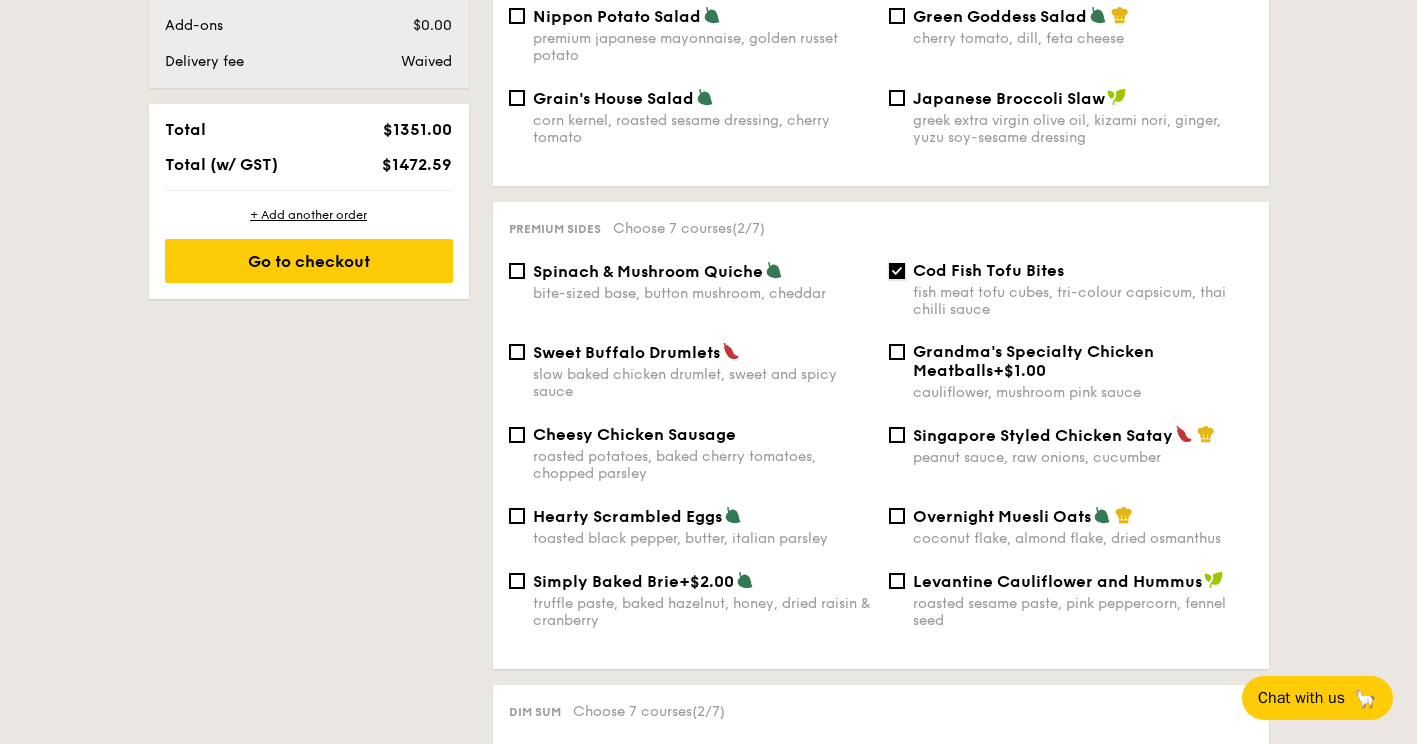scroll, scrollTop: 1200, scrollLeft: 0, axis: vertical 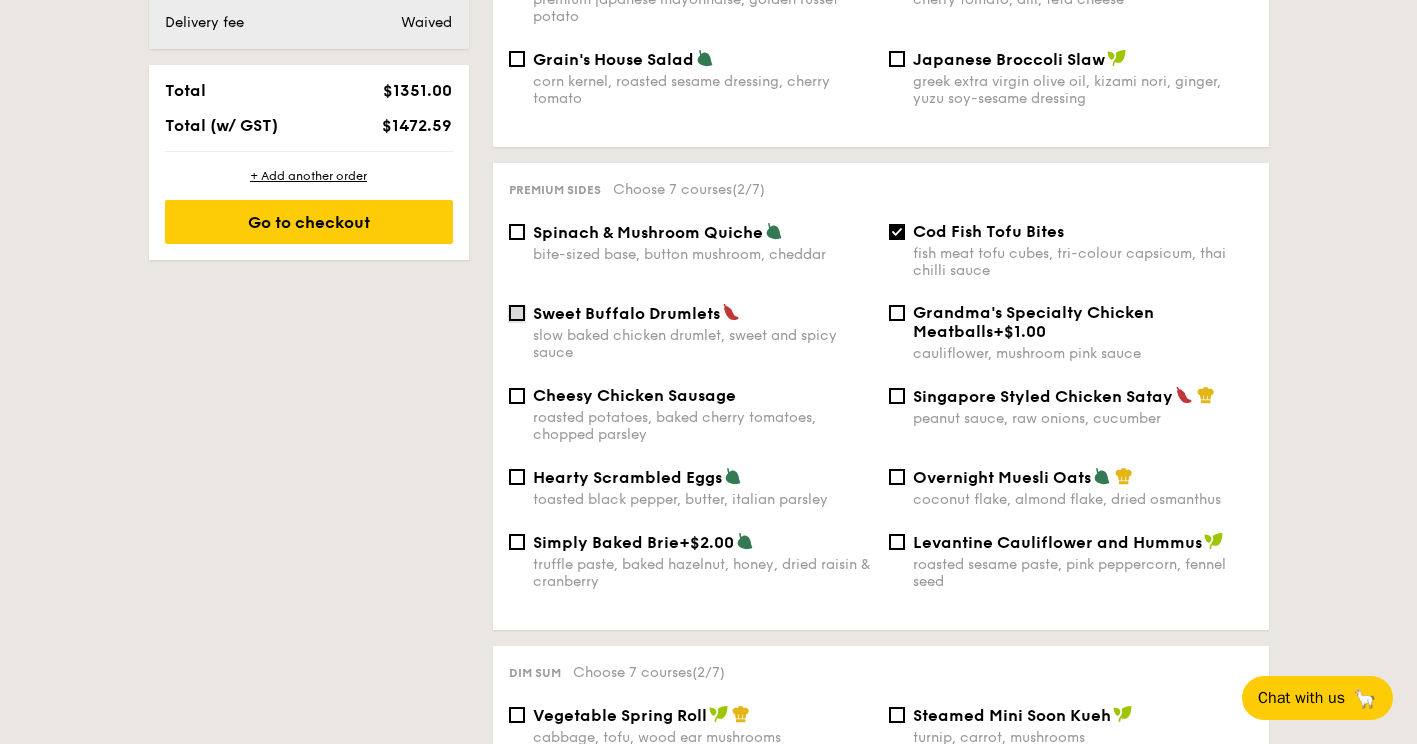 click on "Sweet Buffalo Drumlets slow baked chicken drumlet, sweet and spicy sauce" at bounding box center [517, 313] 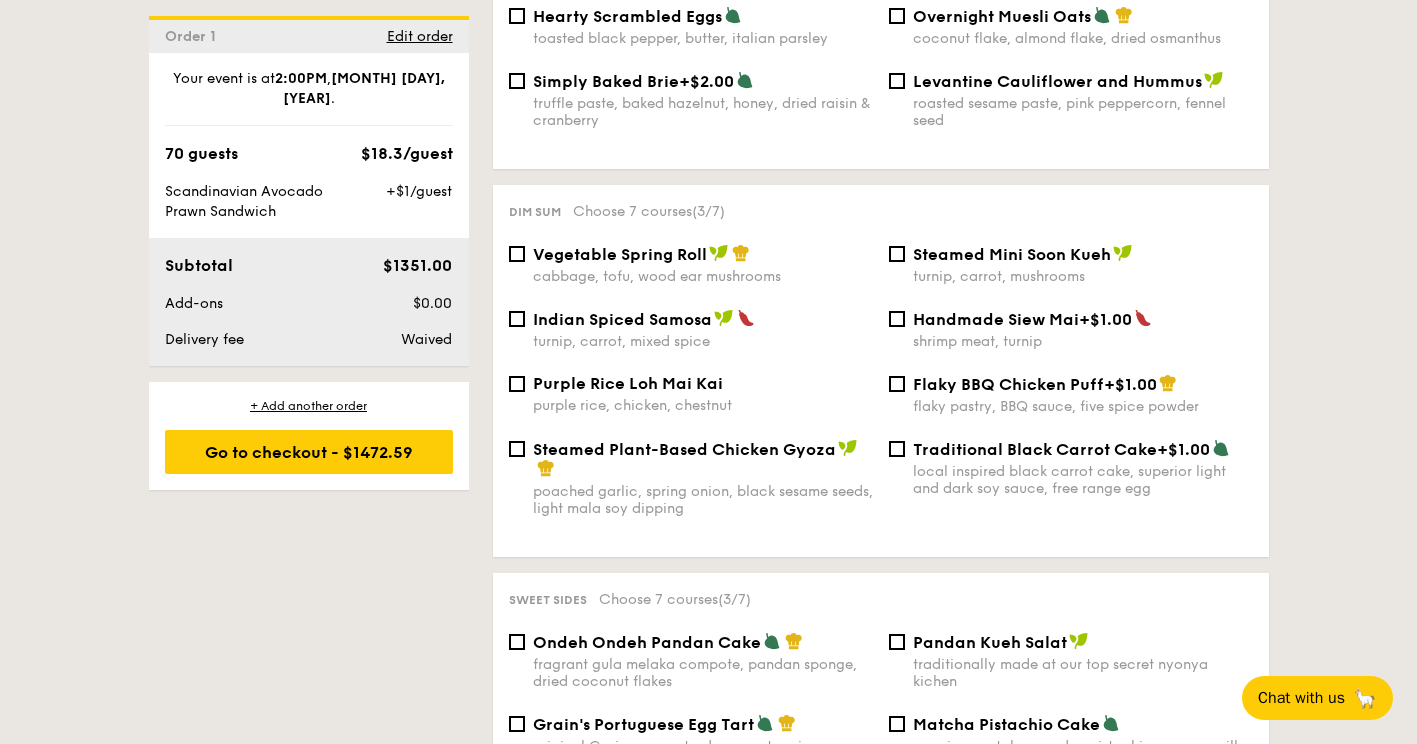 scroll, scrollTop: 1700, scrollLeft: 0, axis: vertical 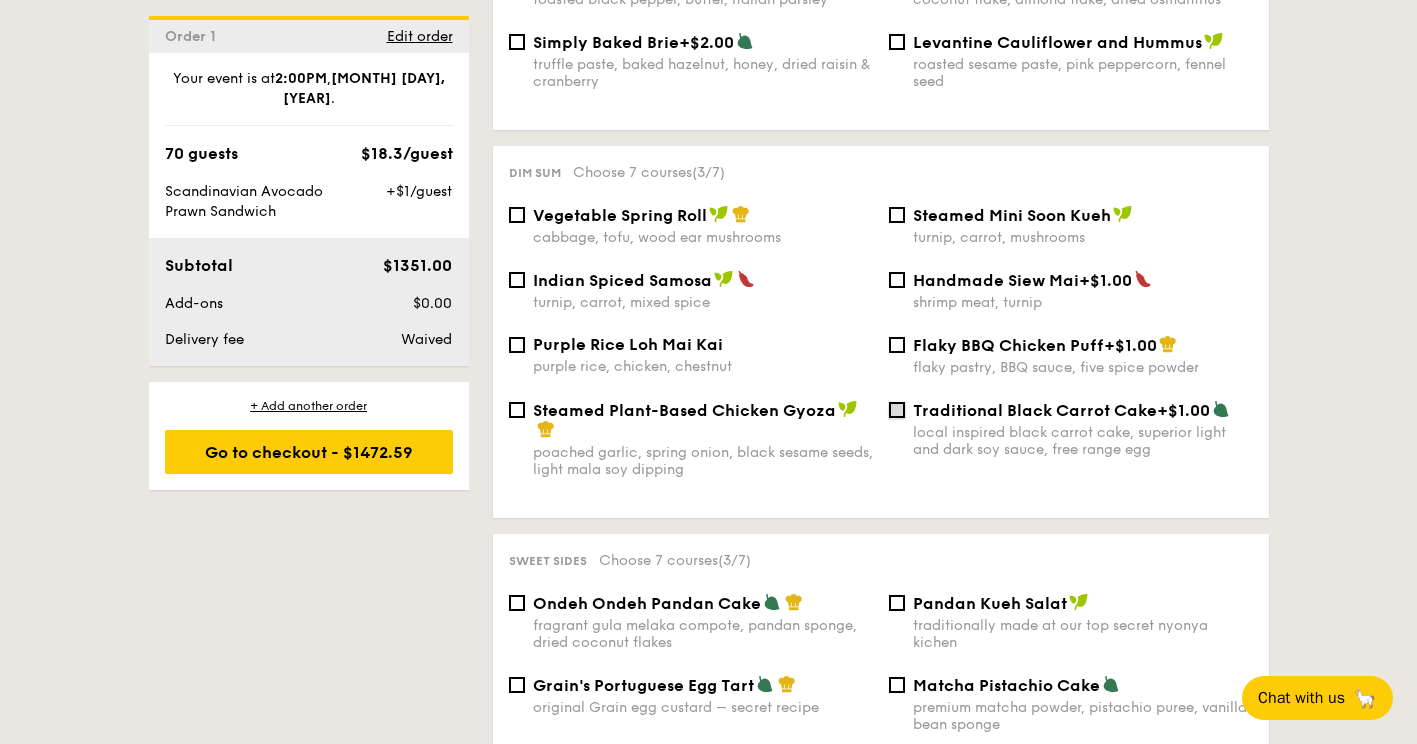 click on "Traditional Black Carrot Cake
+$1.00
local inspired black carrot cake, superior light and dark soy sauce, free range egg" at bounding box center [897, 410] 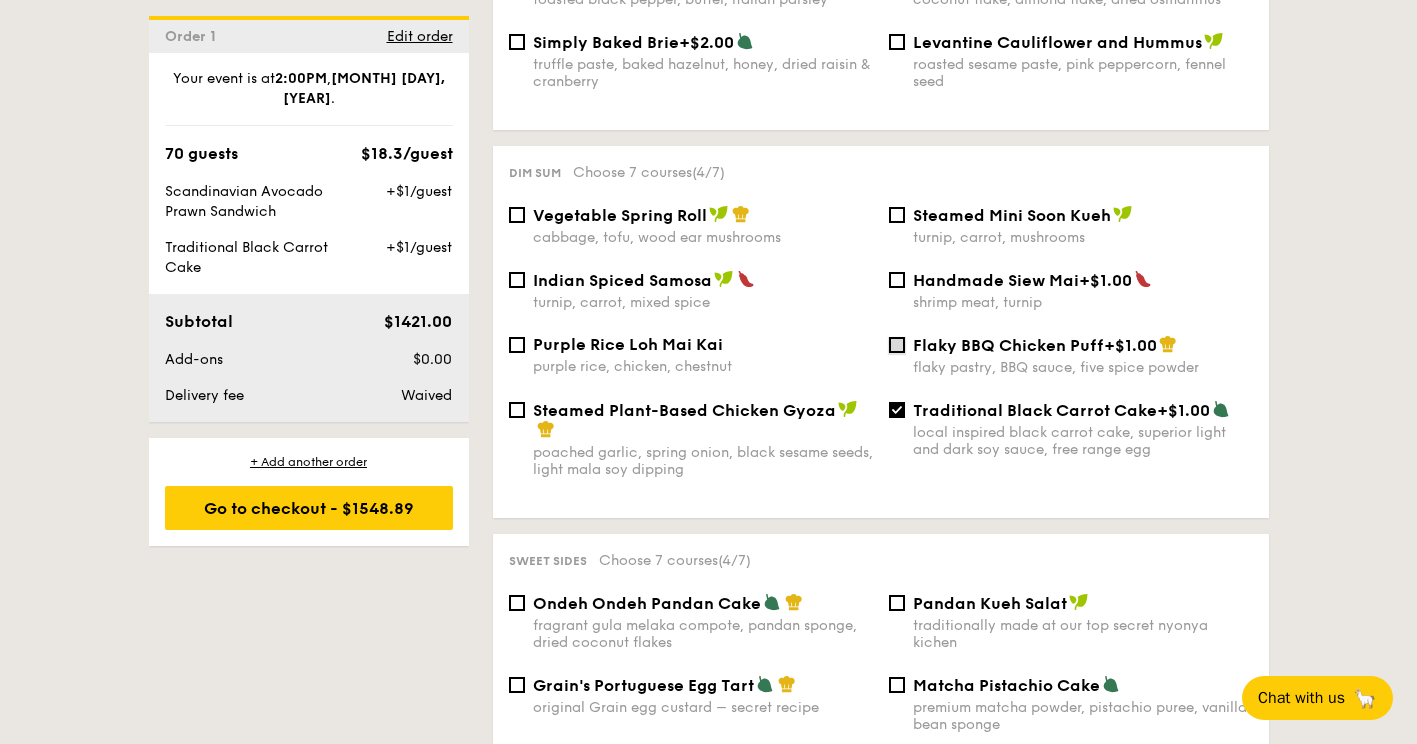 click on "Flaky BBQ Chicken Puff
+$1.00
flaky pastry, BBQ sauce, five spice powder" at bounding box center [897, 345] 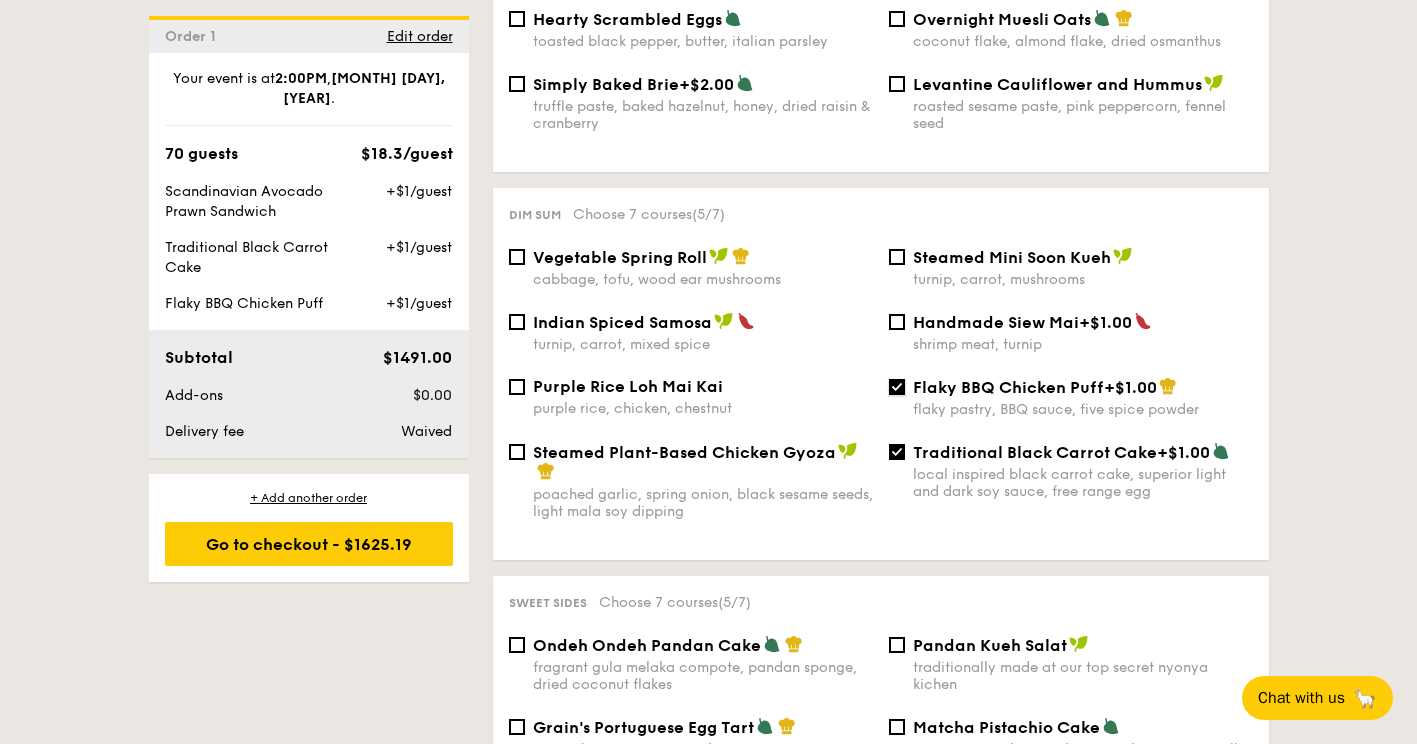 scroll, scrollTop: 1800, scrollLeft: 0, axis: vertical 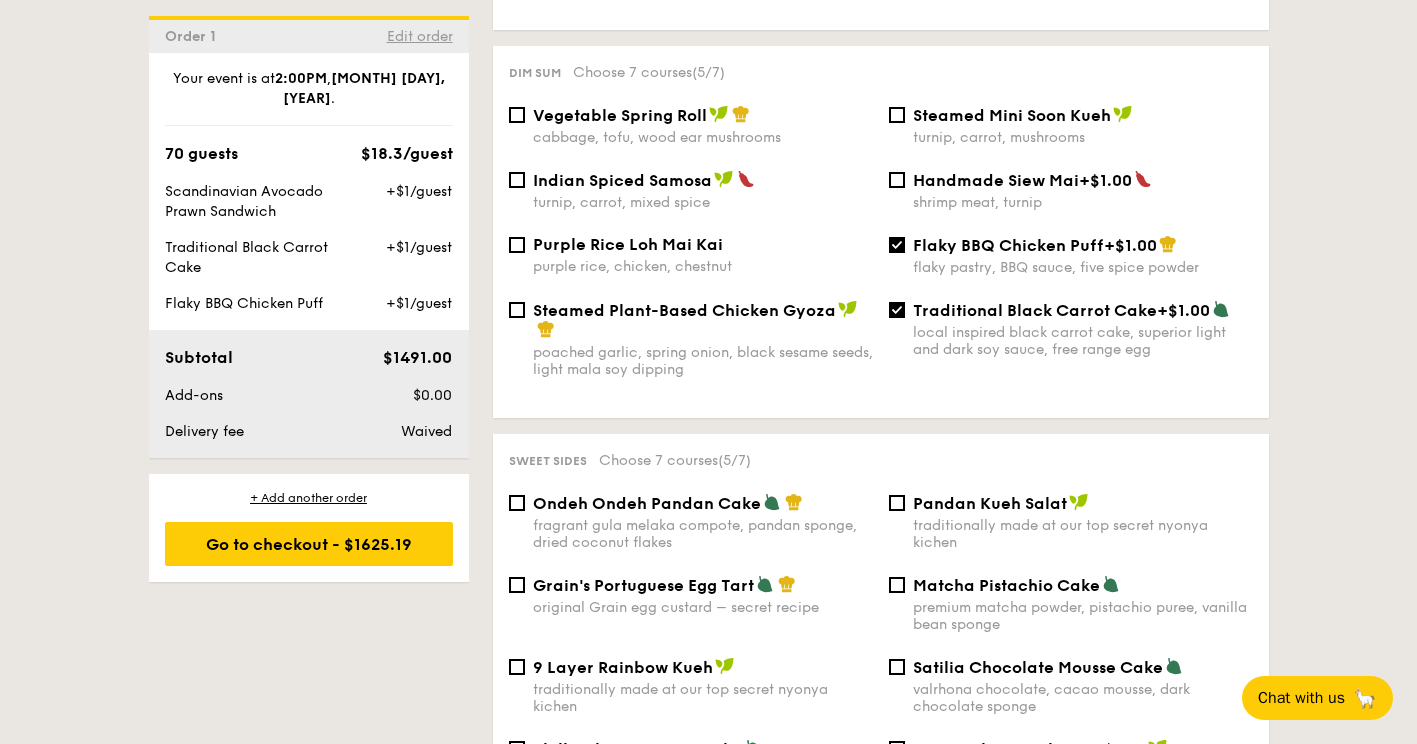 click on "Edit order" at bounding box center [420, 36] 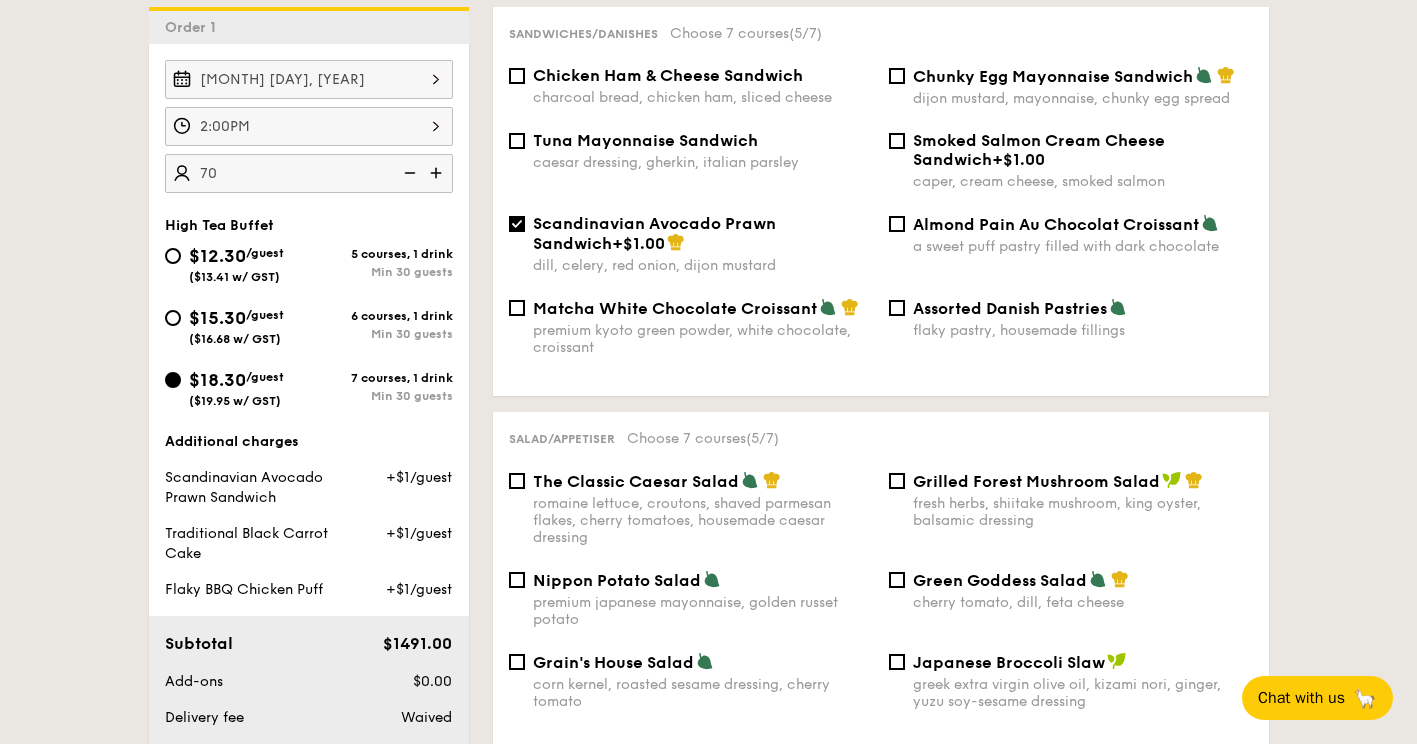 scroll, scrollTop: 591, scrollLeft: 0, axis: vertical 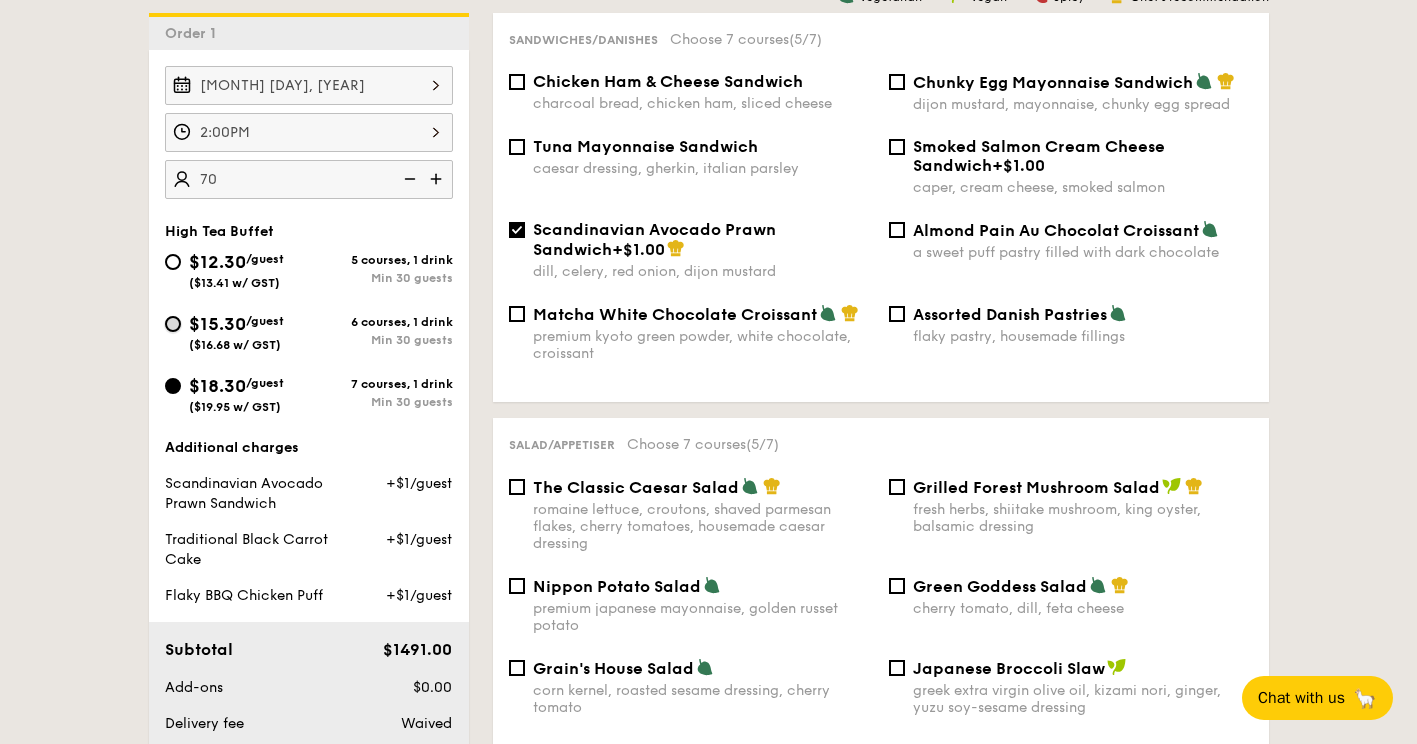 click on "$15.30
/guest
($16.68 w/ GST)
6 courses, 1 drink
Min 30 guests" at bounding box center [173, 324] 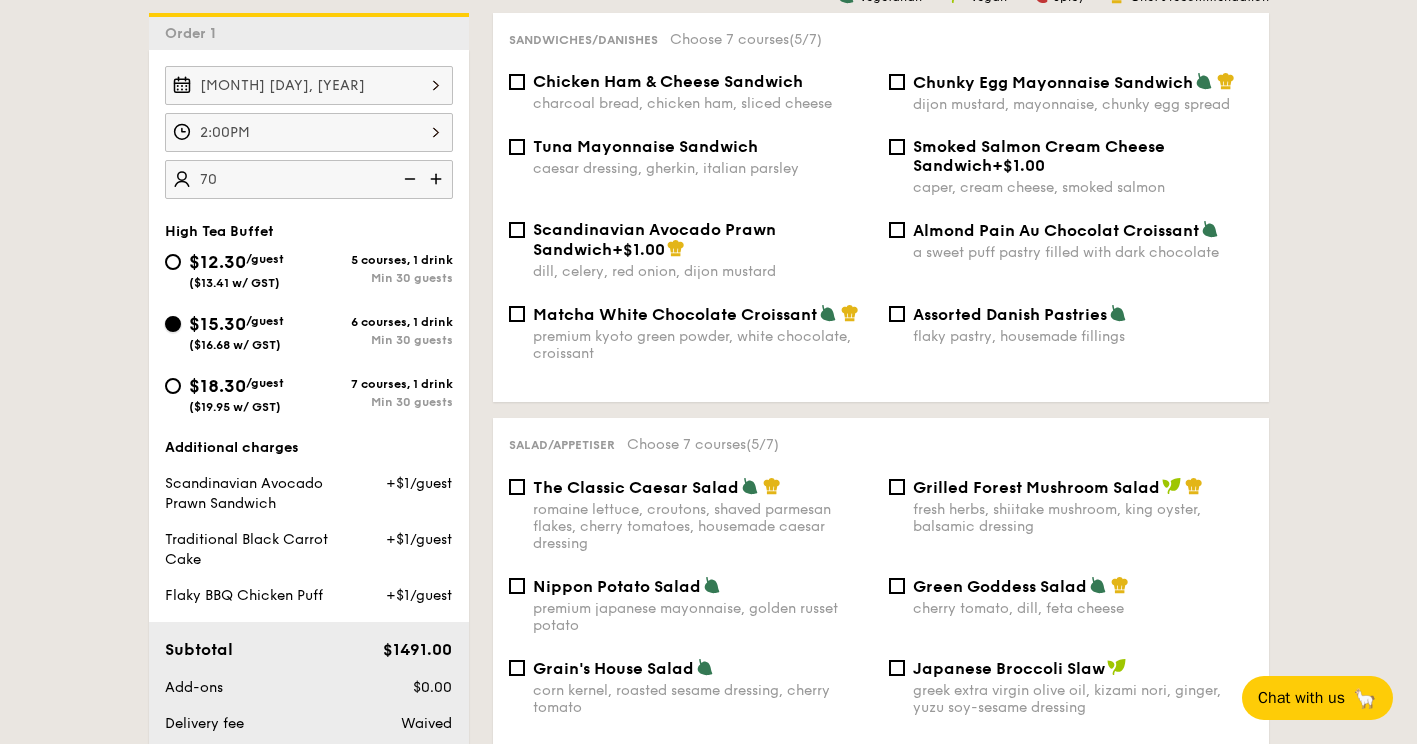 checkbox on "false" 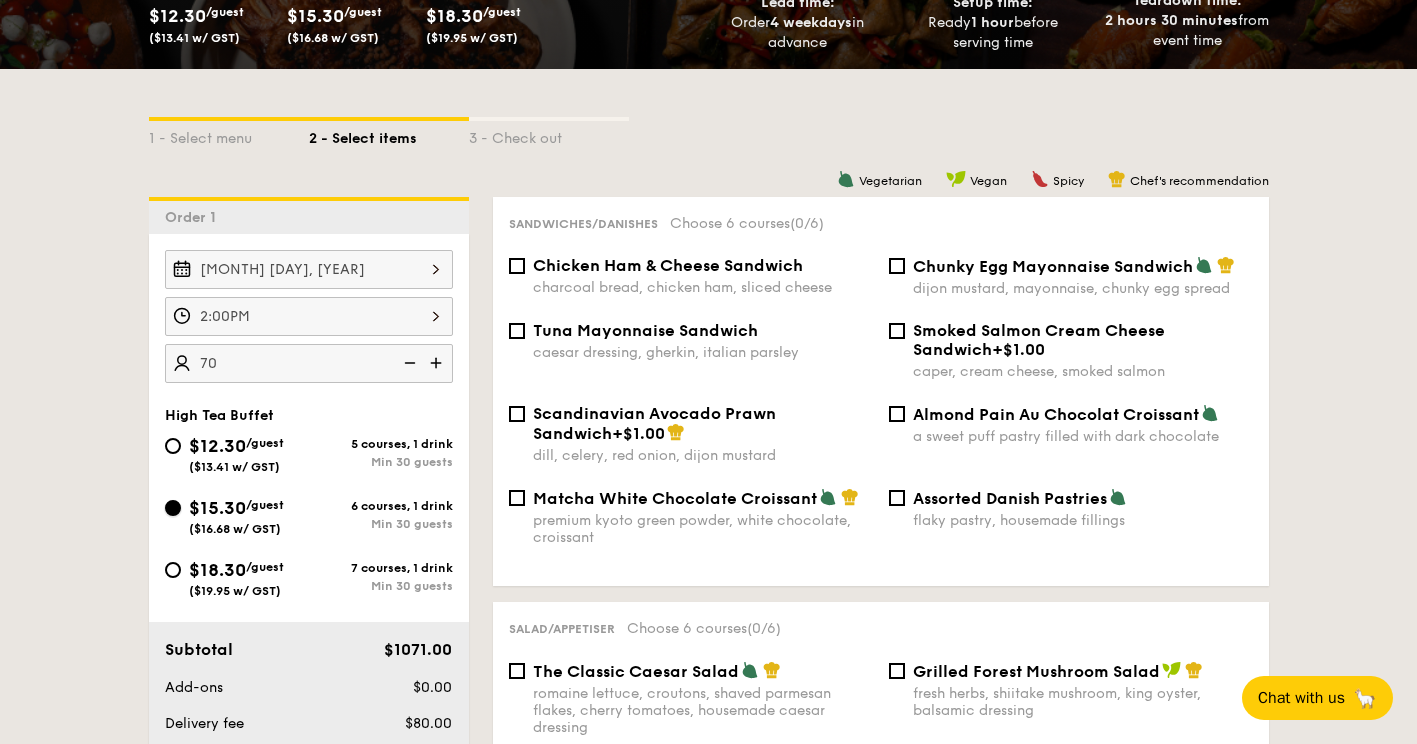 scroll, scrollTop: 391, scrollLeft: 0, axis: vertical 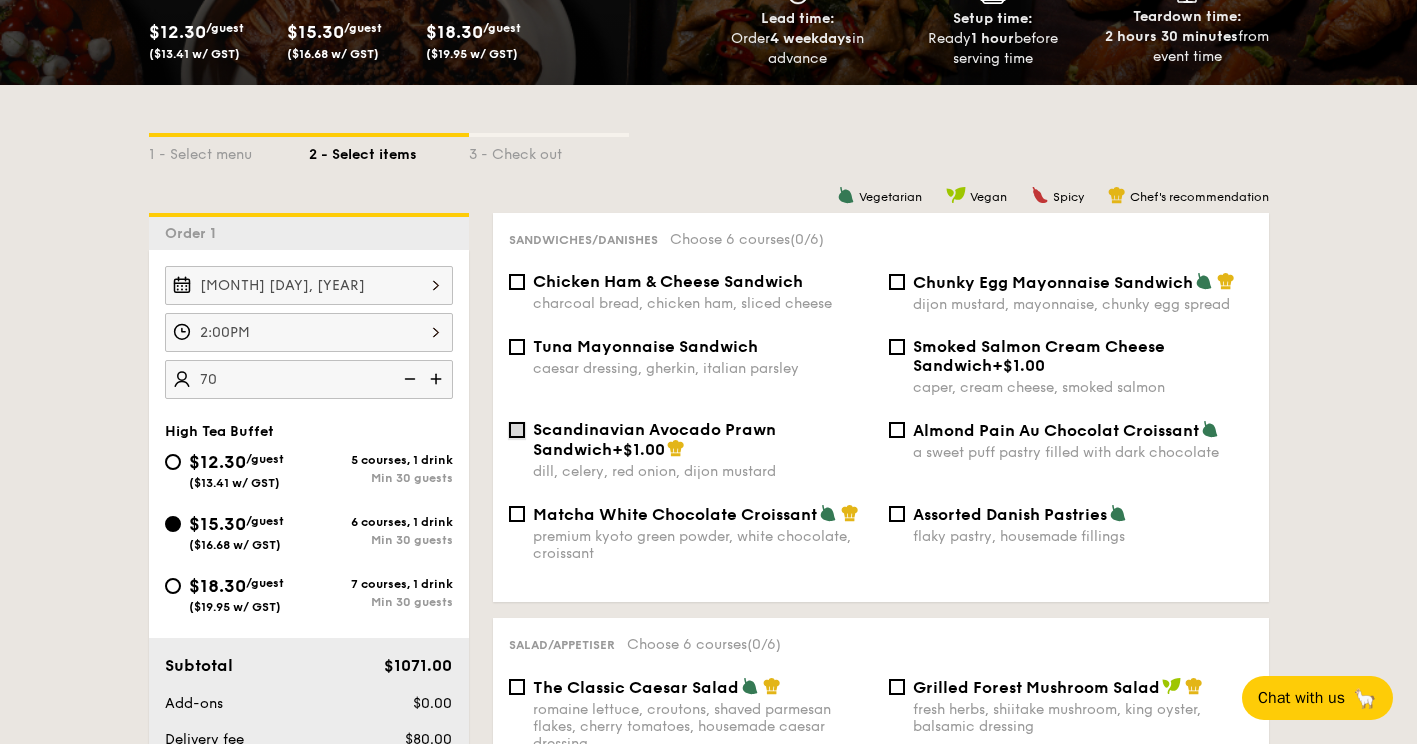 click on "Scandinavian Avocado Prawn Sandwich
+$1.00
dill, celery, red onion, dijon mustard" at bounding box center [517, 430] 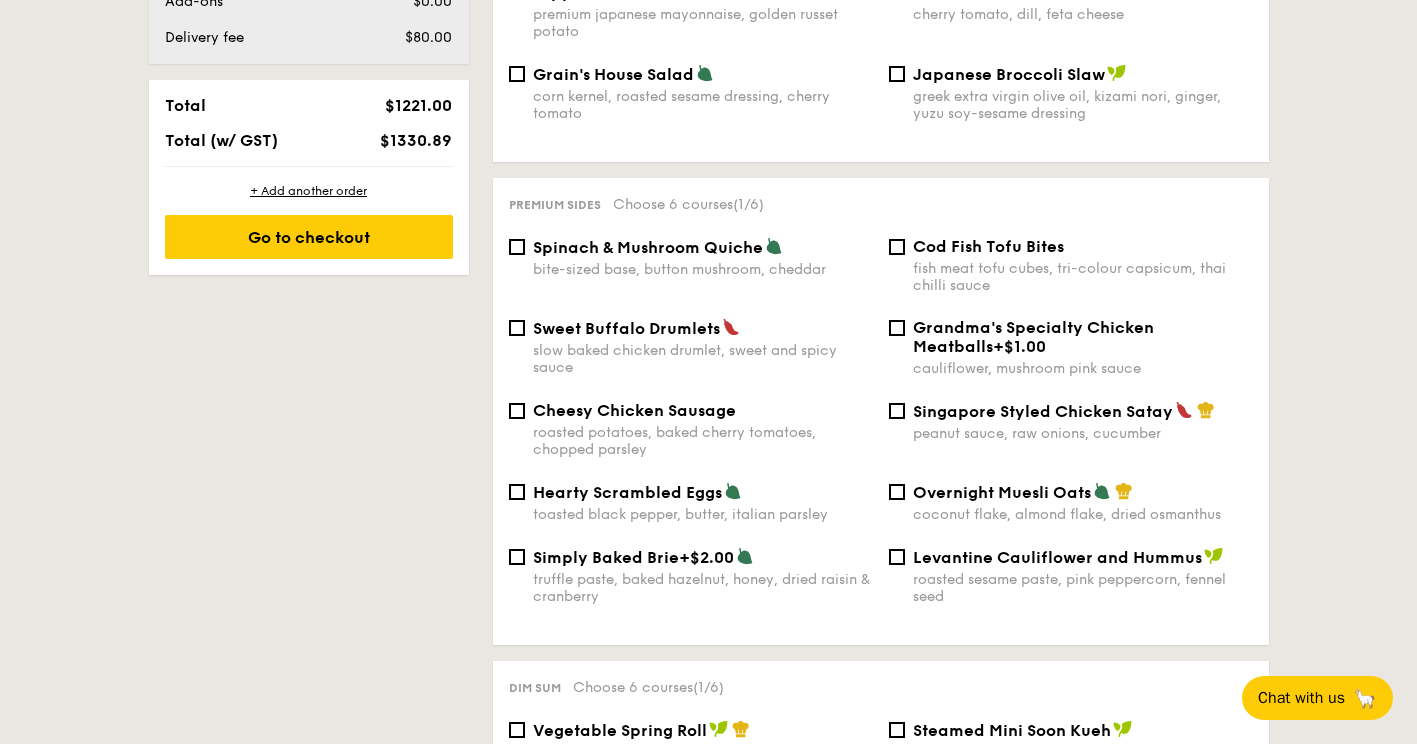scroll, scrollTop: 1191, scrollLeft: 0, axis: vertical 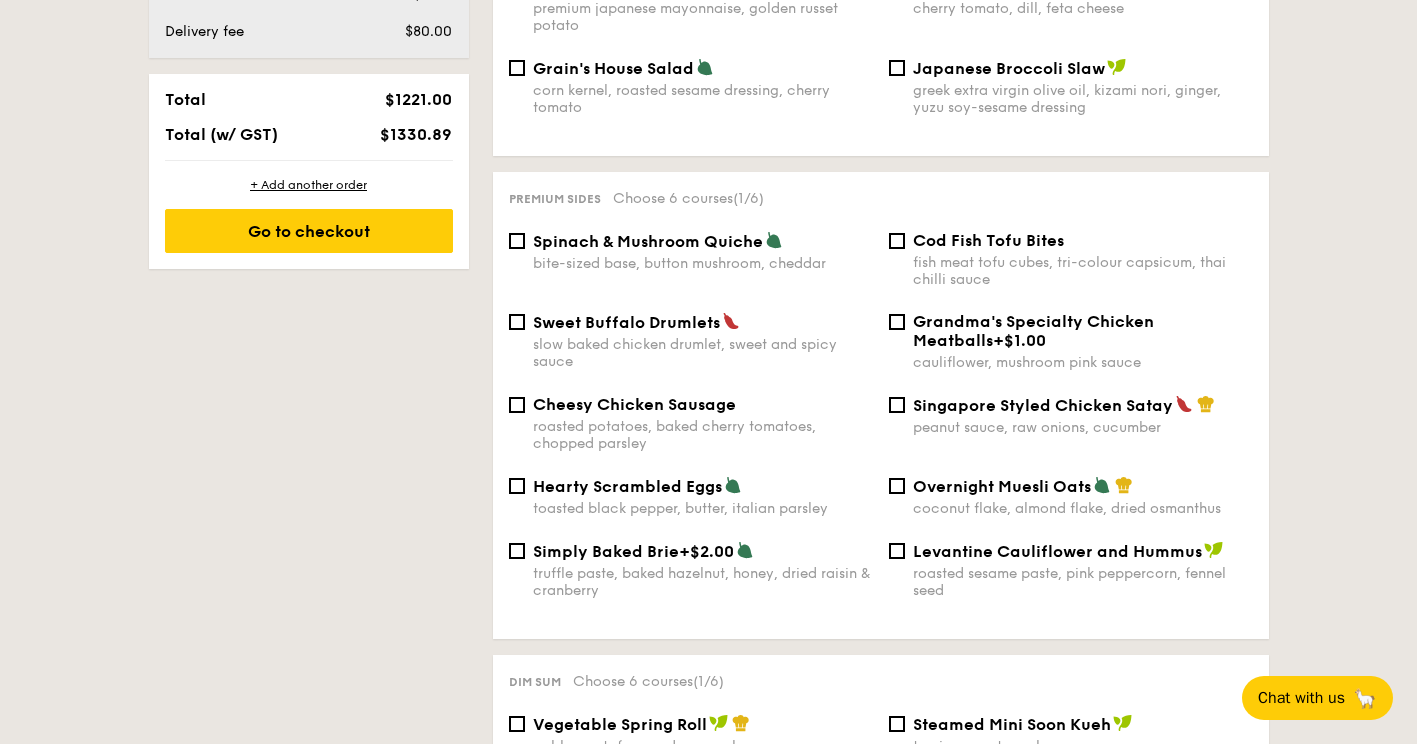 click on "Cod Fish Tofu Bites fish meat tofu cubes, tri-colour capsicum, thai chilli sauce" at bounding box center [1071, 259] 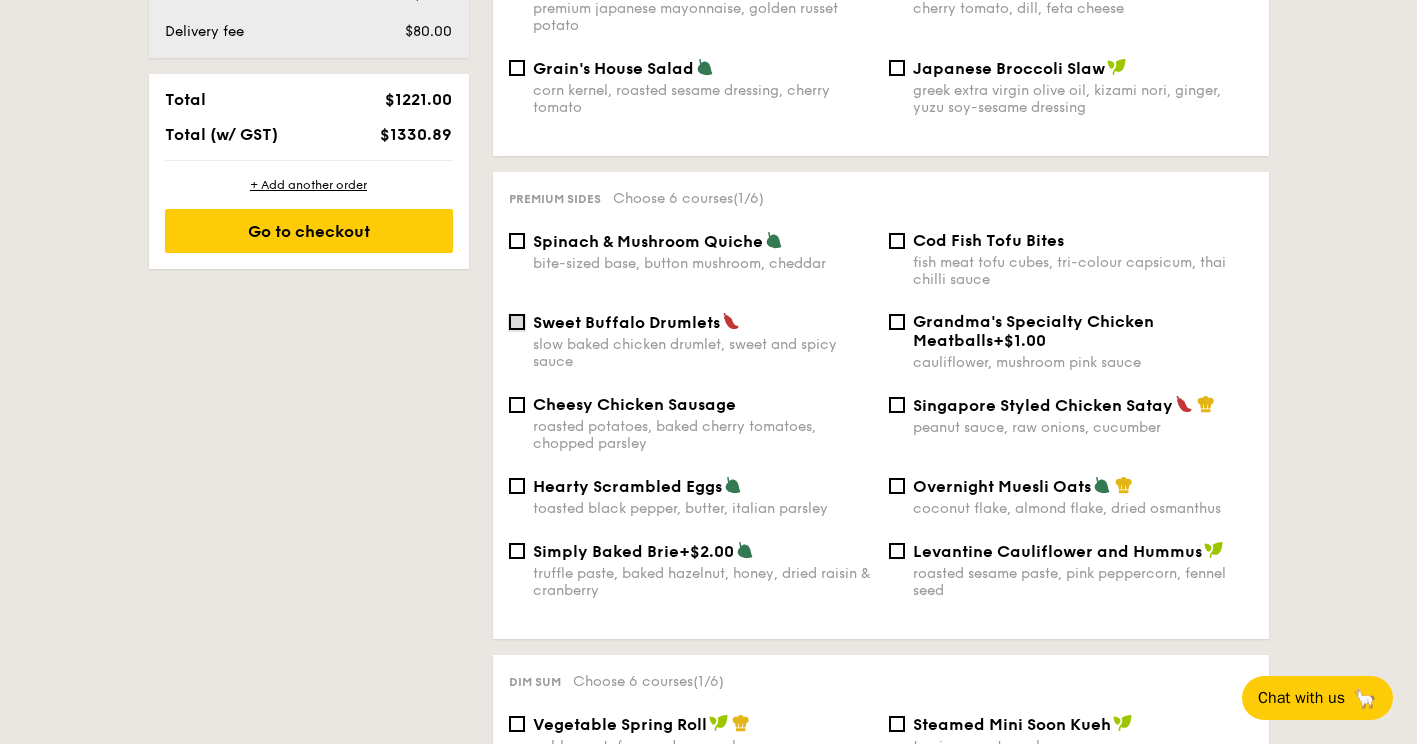 click on "Sweet Buffalo Drumlets slow baked chicken drumlet, sweet and spicy sauce" at bounding box center [517, 322] 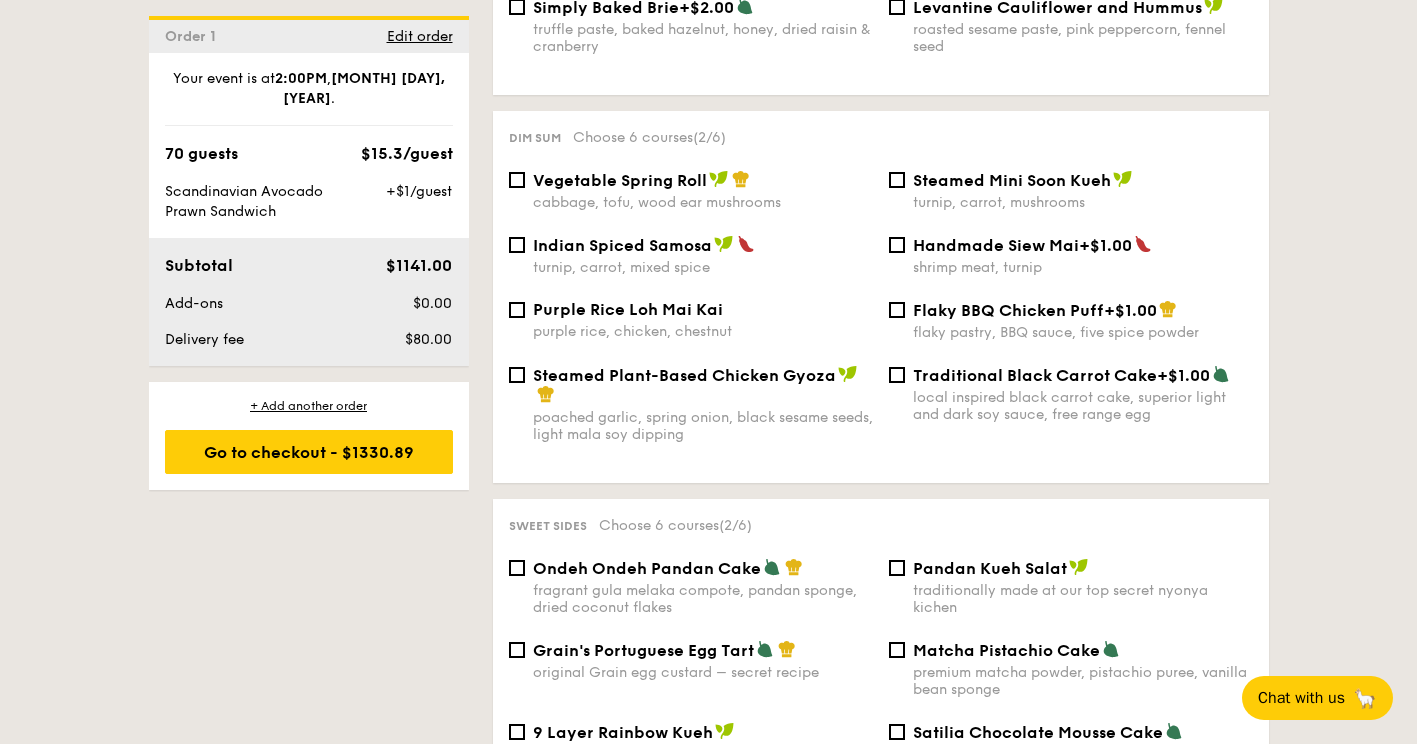 scroll, scrollTop: 1791, scrollLeft: 0, axis: vertical 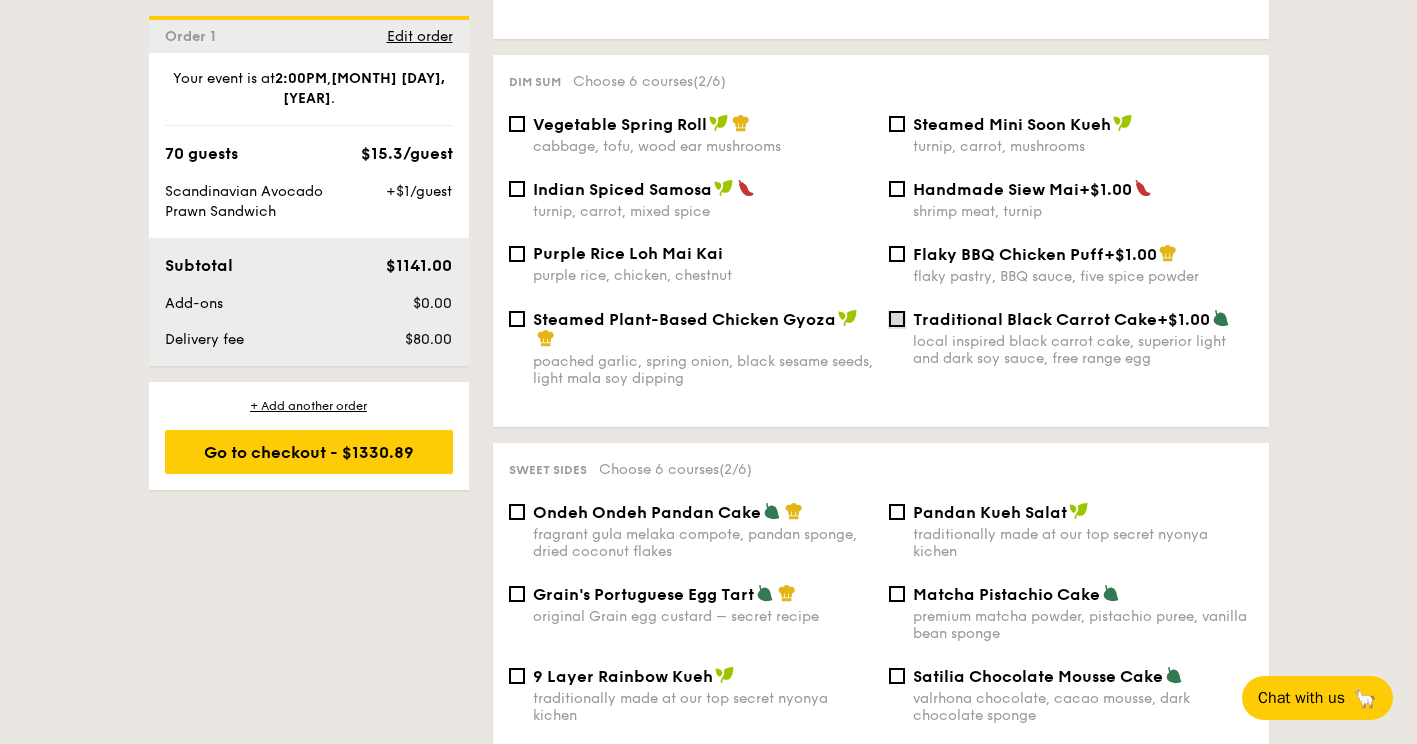 click on "Traditional Black Carrot Cake
+$1.00
local inspired black carrot cake, superior light and dark soy sauce, free range egg" at bounding box center [897, 319] 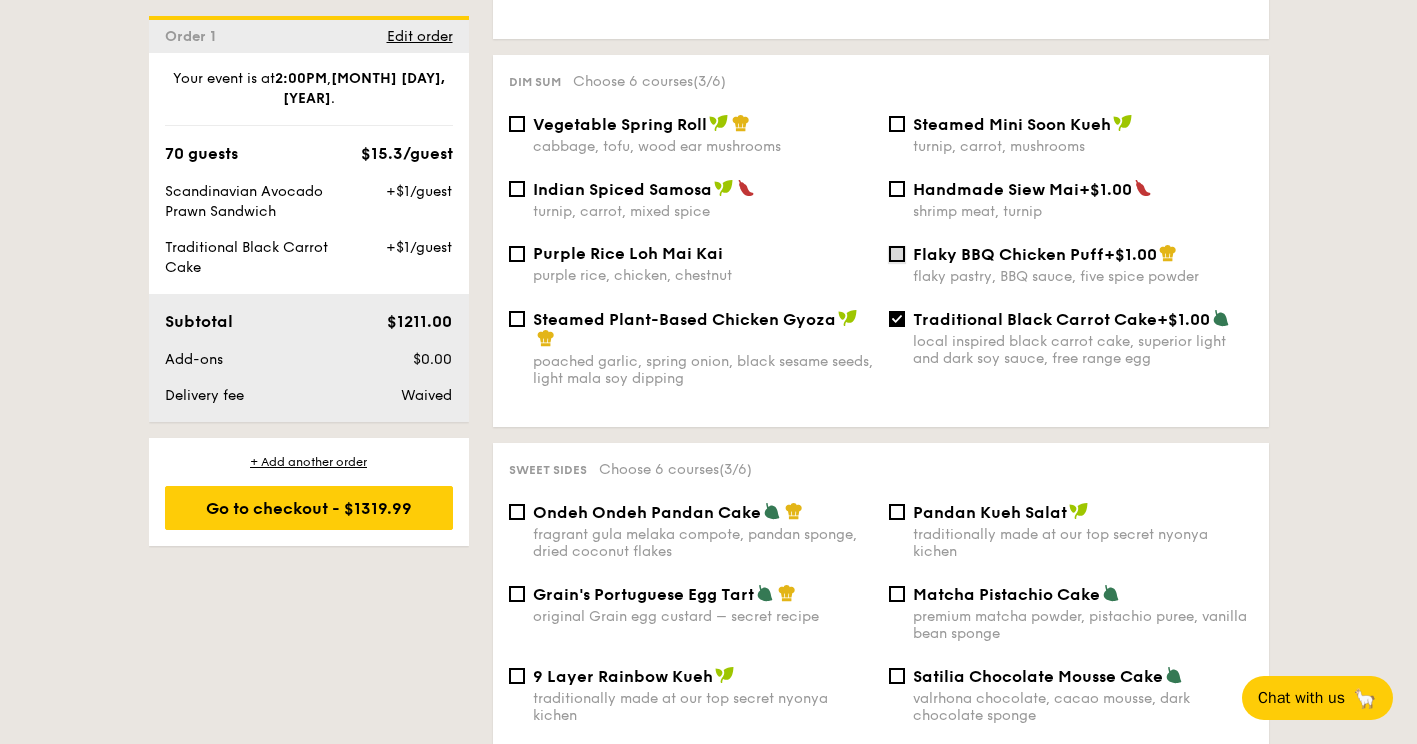 click on "Flaky BBQ Chicken Puff
+$1.00
flaky pastry, BBQ sauce, five spice powder" at bounding box center (897, 254) 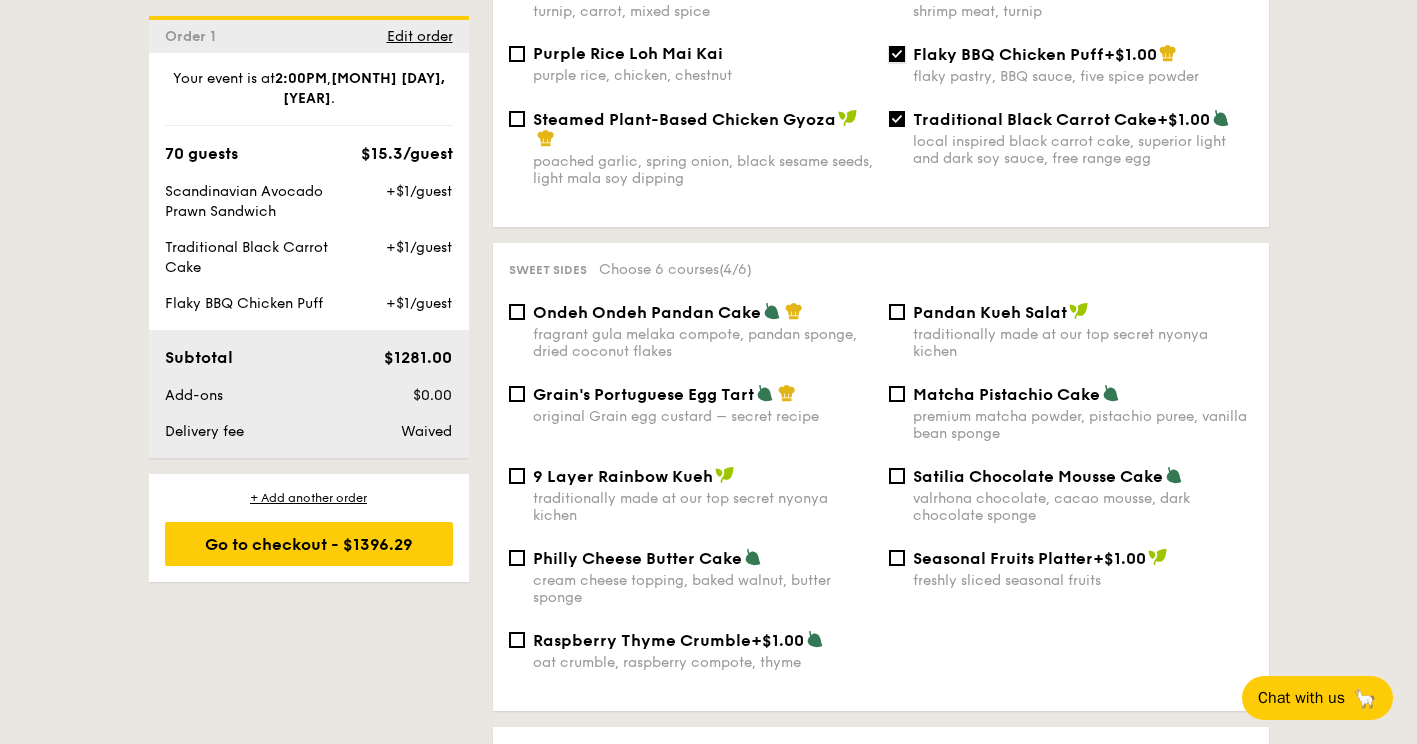 scroll, scrollTop: 2091, scrollLeft: 0, axis: vertical 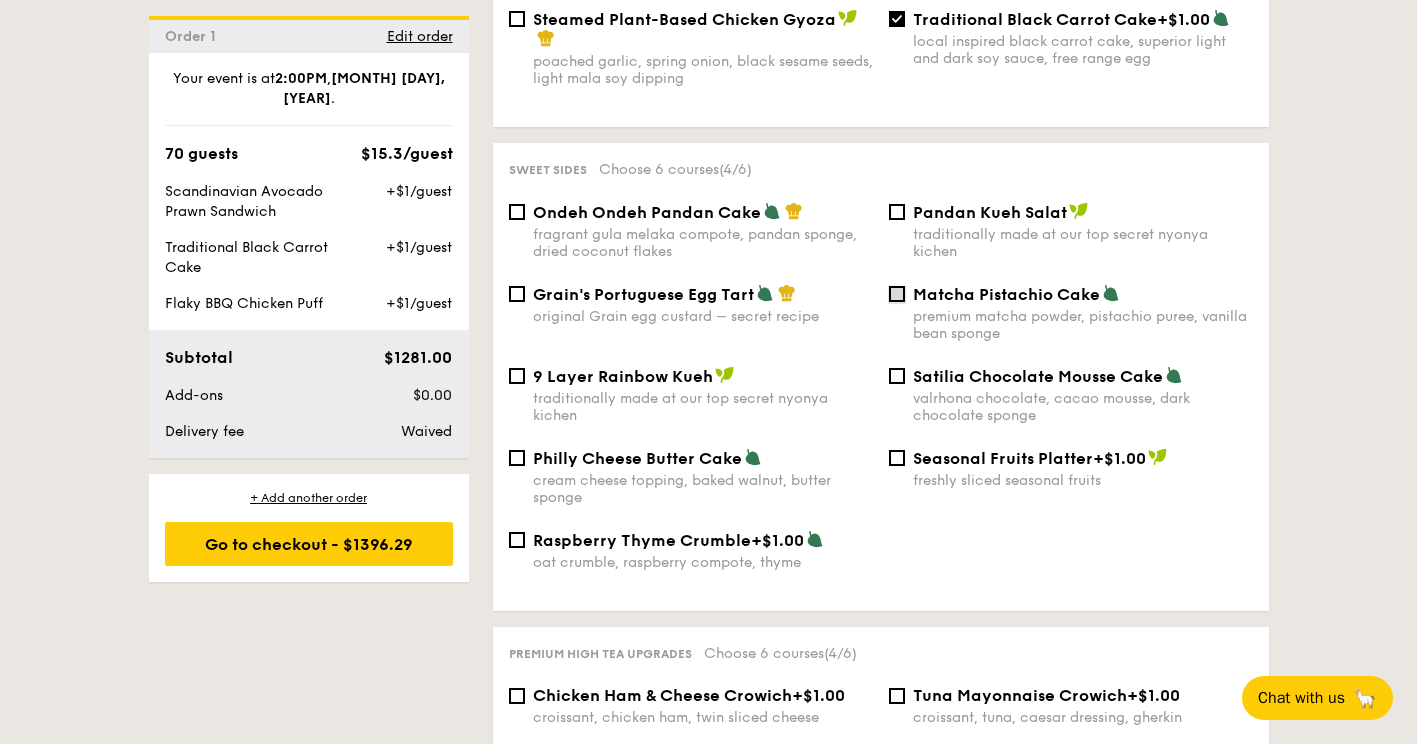 click on "Matcha Pistachio Cake premium matcha powder, pistachio puree, vanilla bean sponge" at bounding box center [897, 294] 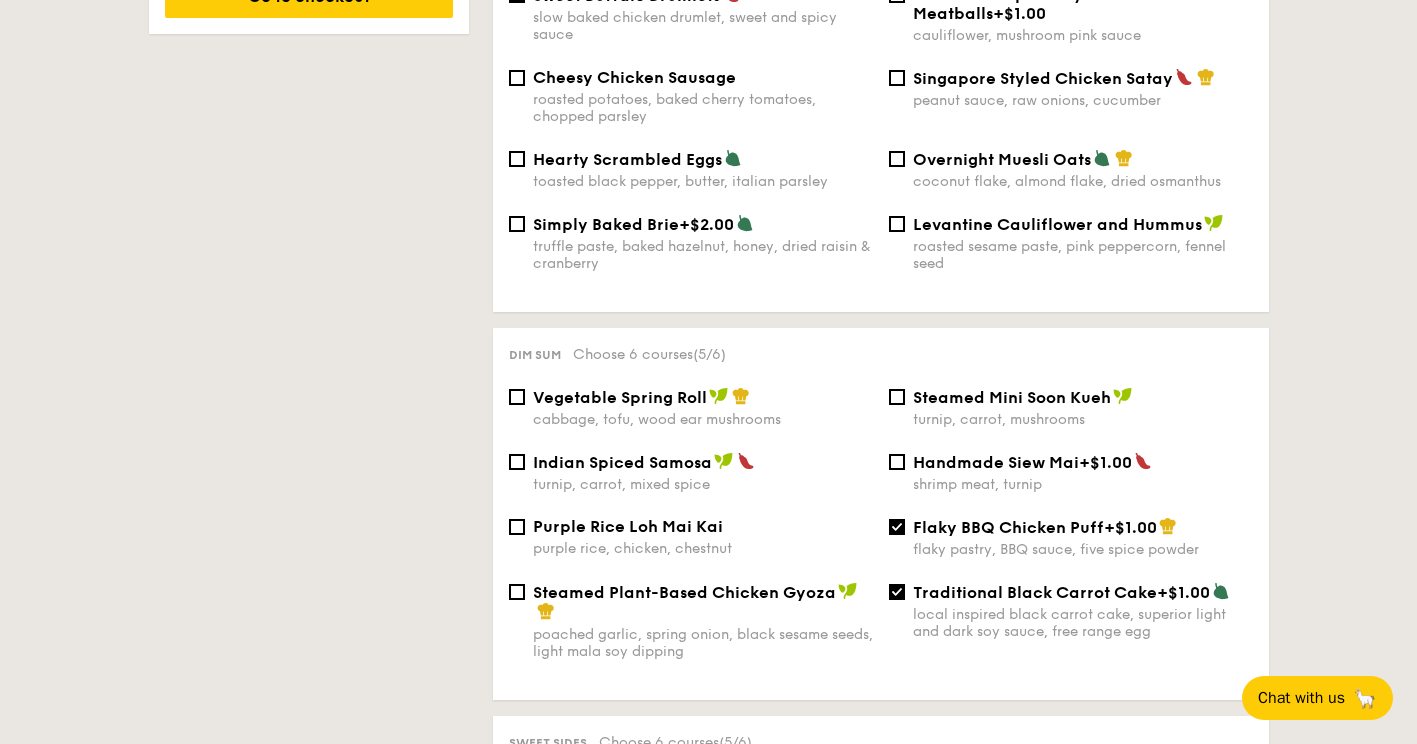 scroll, scrollTop: 1591, scrollLeft: 0, axis: vertical 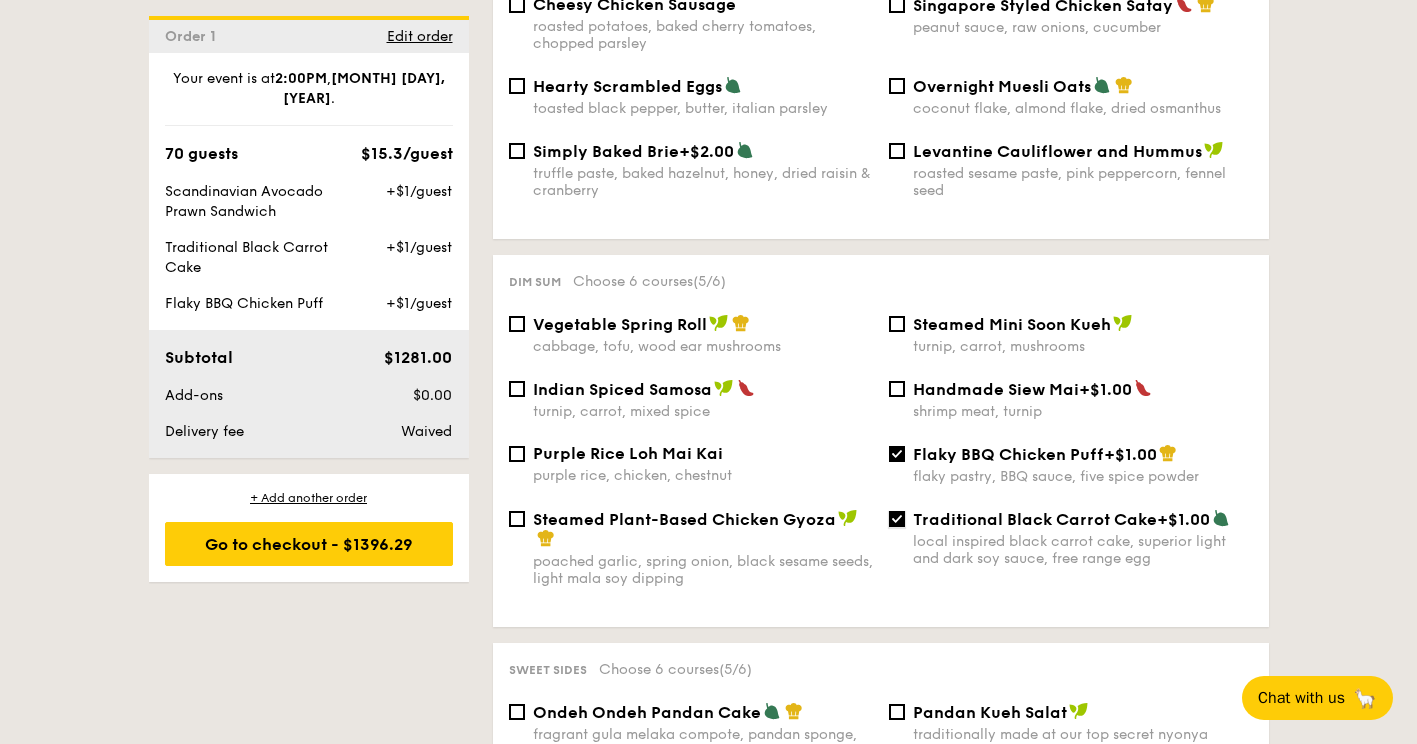 click on "Traditional Black Carrot Cake
+$1.00
local inspired black carrot cake, superior light and dark soy sauce, free range egg" at bounding box center (897, 519) 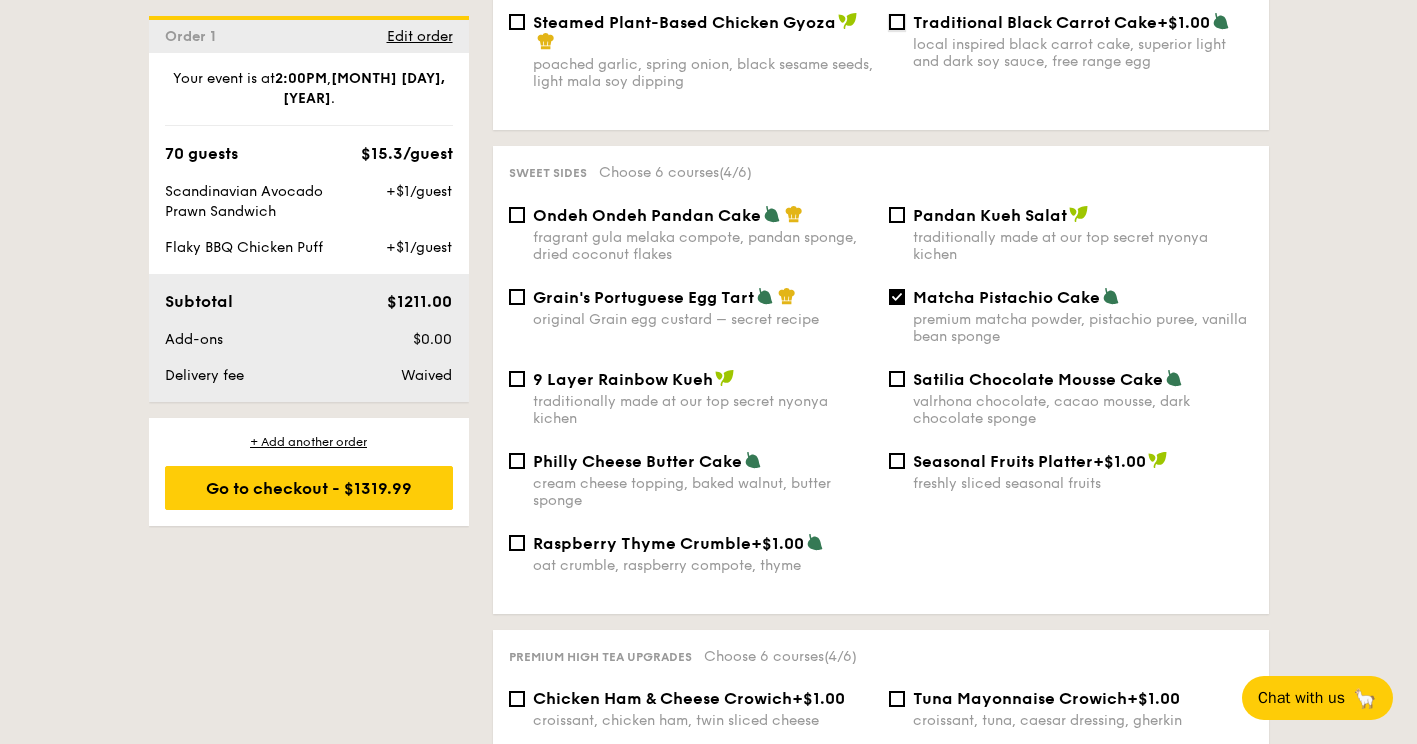 scroll, scrollTop: 2091, scrollLeft: 0, axis: vertical 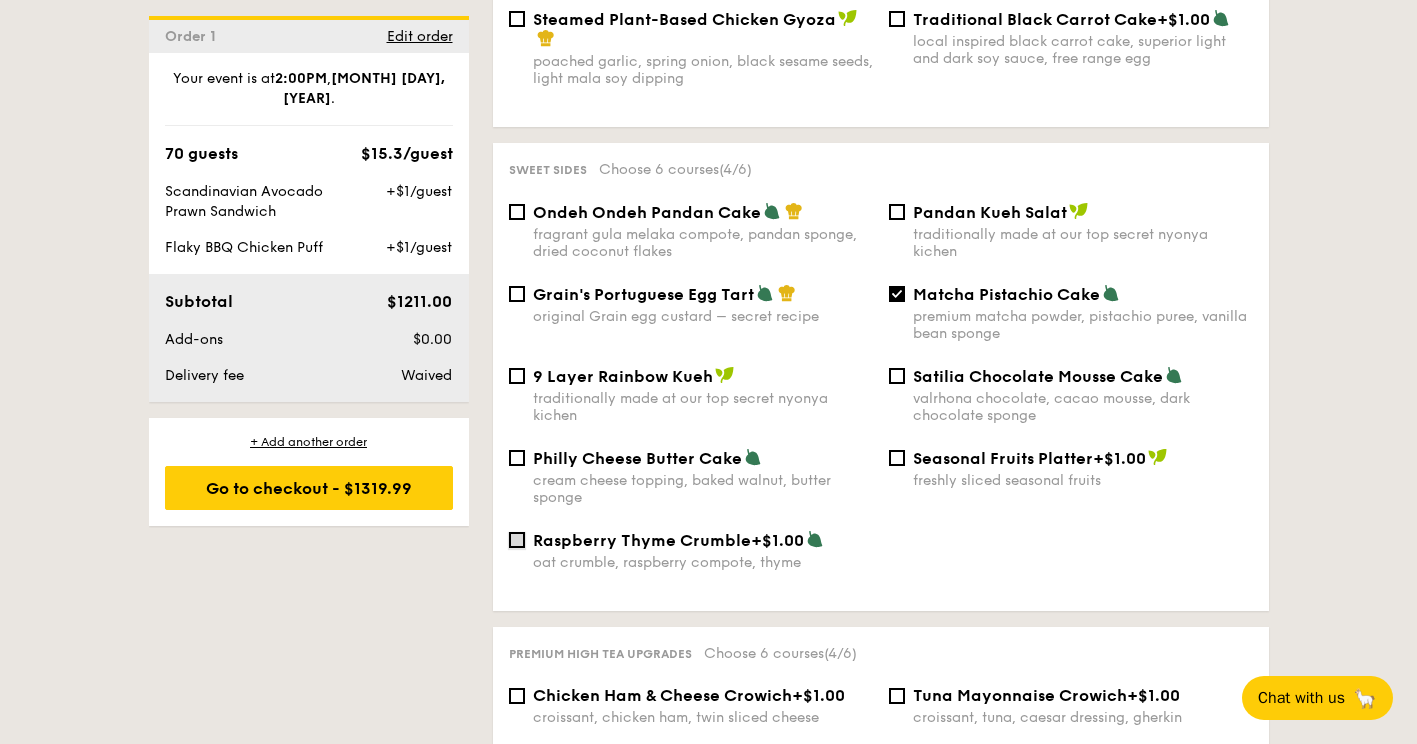 click on "Raspberry Thyme Crumble
+$1.00
oat crumble, raspberry compote, thyme" at bounding box center [517, 540] 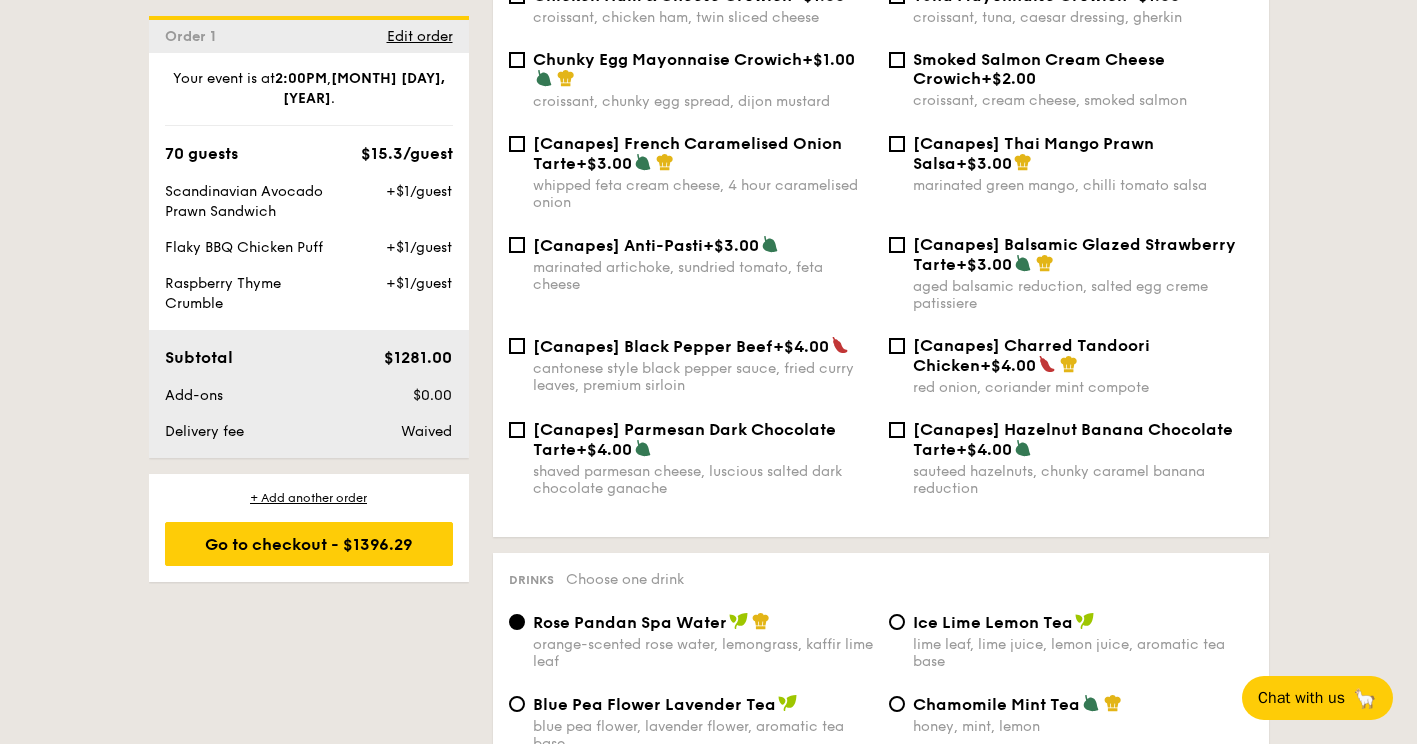 scroll, scrollTop: 2691, scrollLeft: 0, axis: vertical 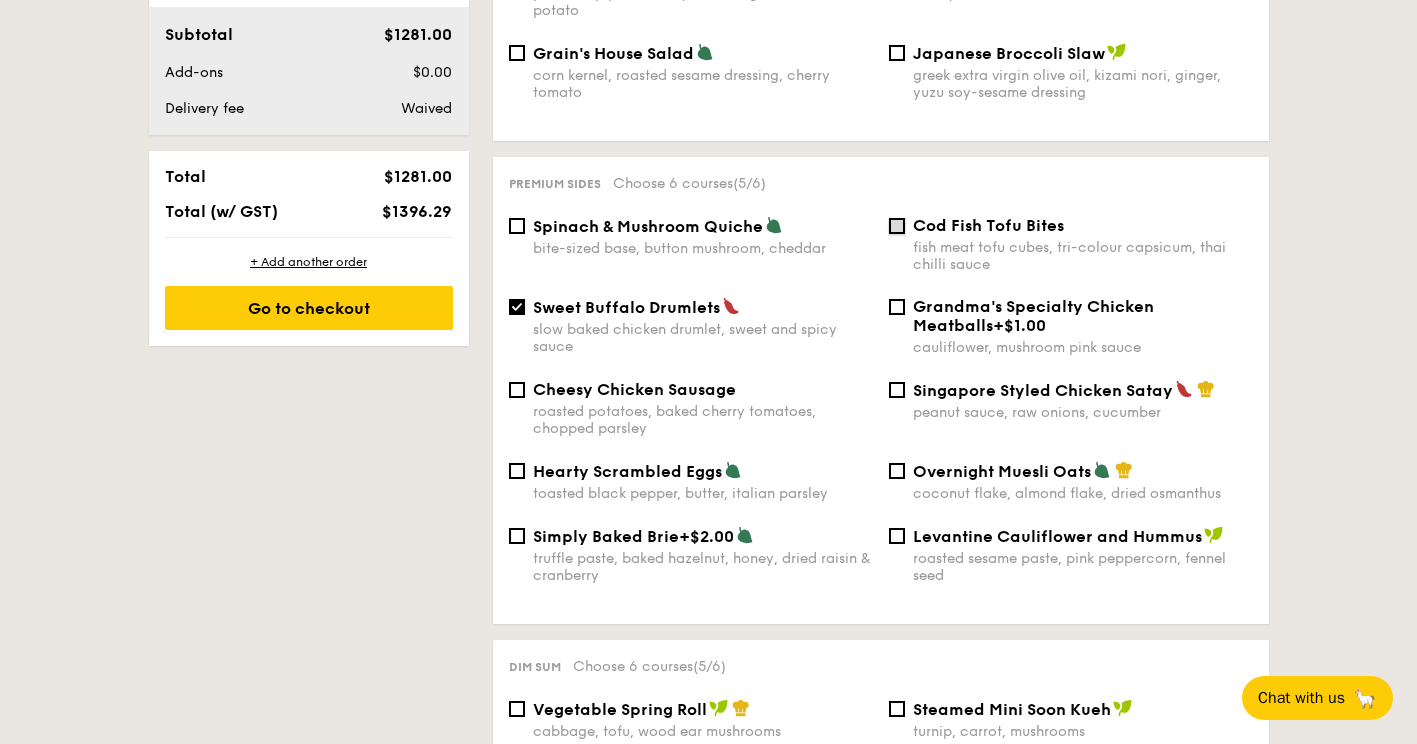 click on "Cod Fish Tofu Bites fish meat tofu cubes, tri-colour capsicum, thai chilli sauce" at bounding box center [897, 226] 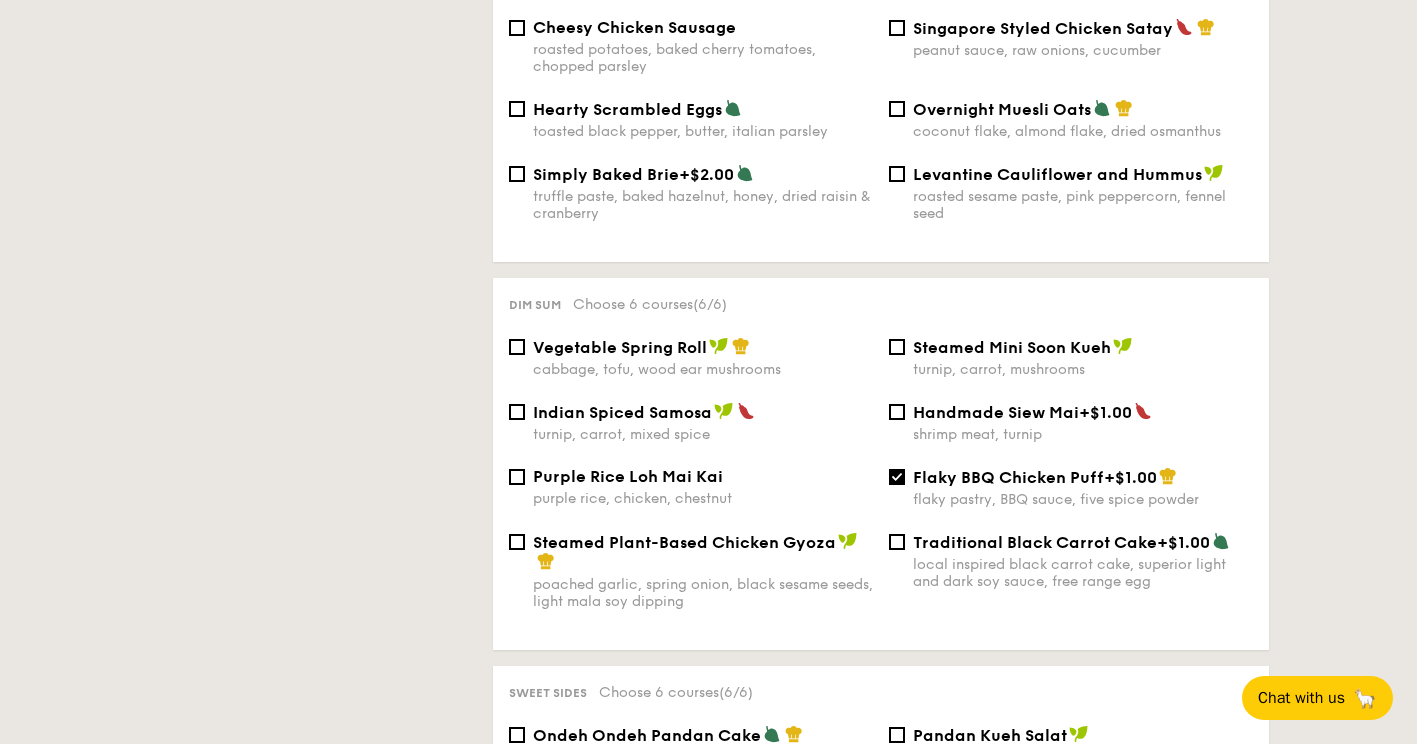 scroll, scrollTop: 1606, scrollLeft: 0, axis: vertical 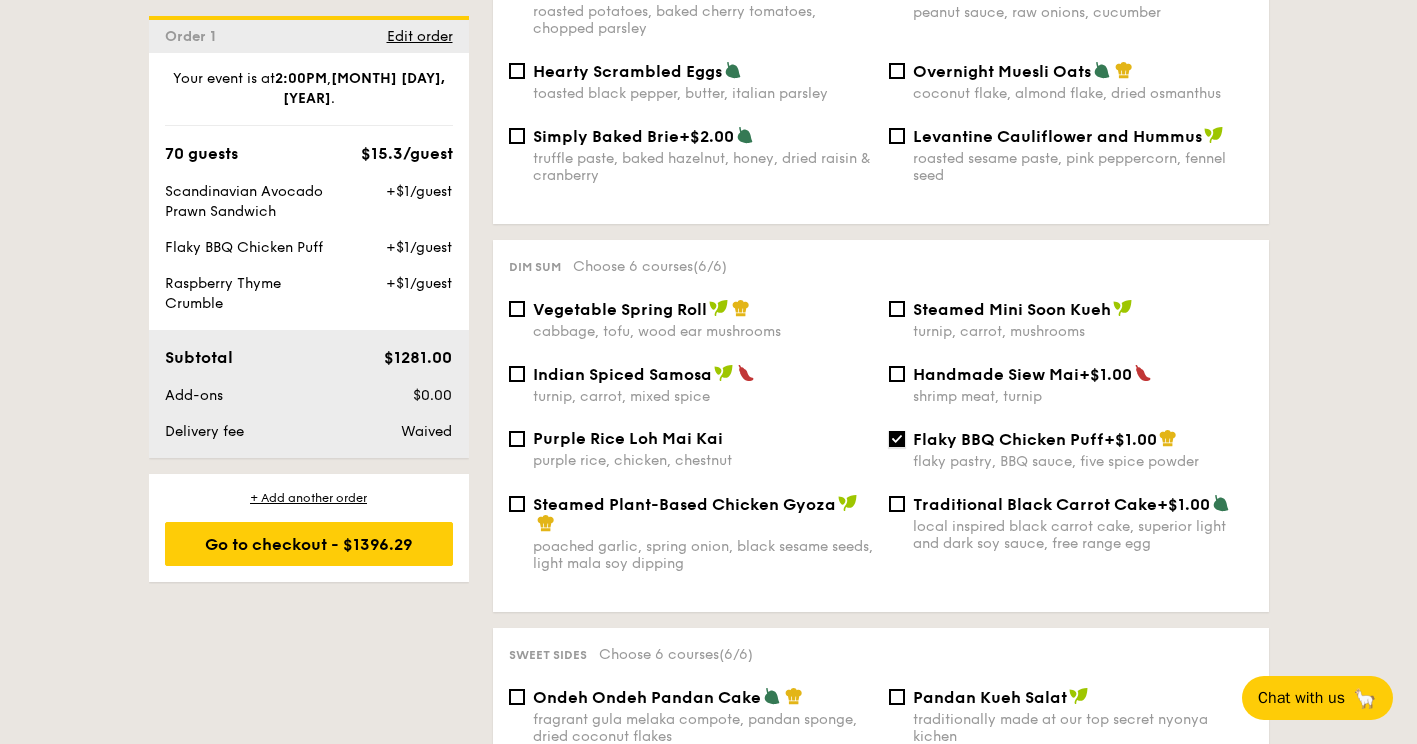 click on "Flaky BBQ Chicken Puff
+$1.00
flaky pastry, BBQ sauce, five spice powder" at bounding box center (897, 439) 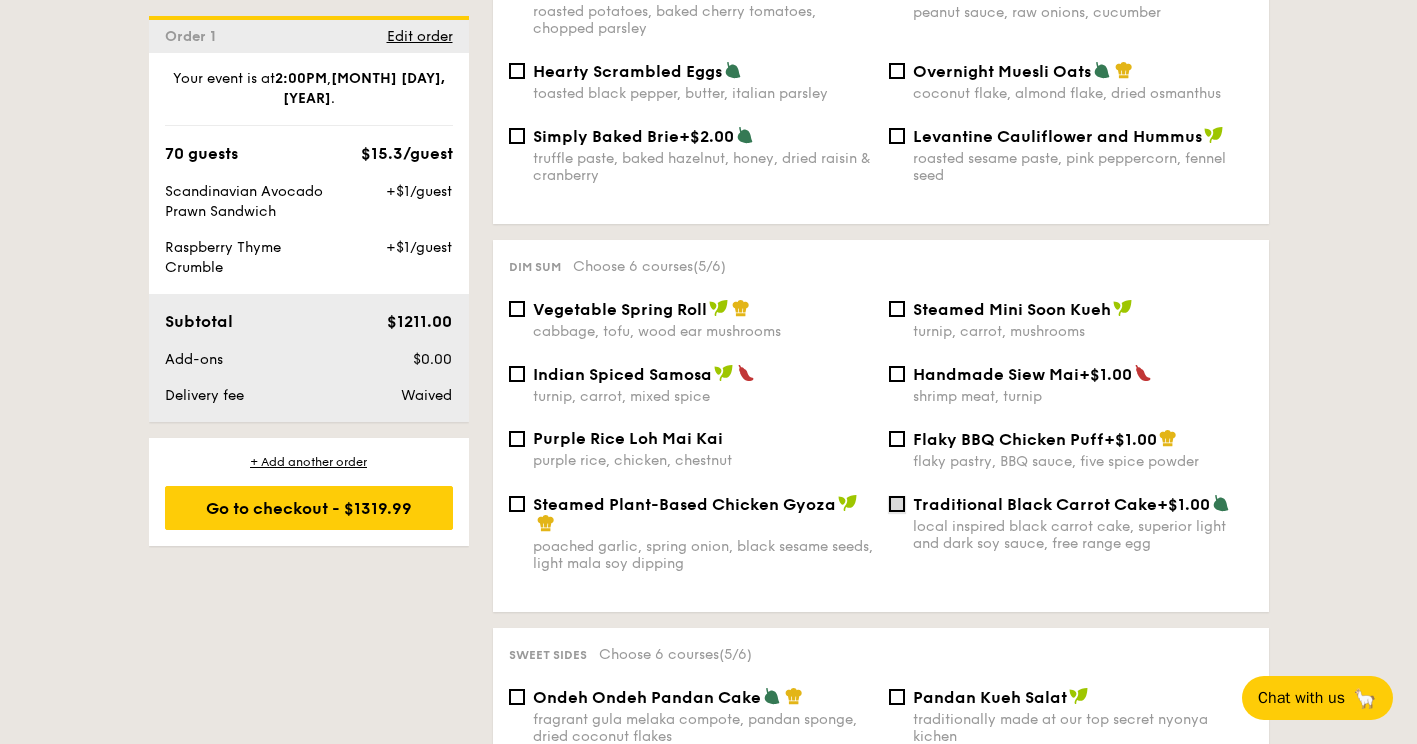 click on "Traditional Black Carrot Cake
+$1.00
local inspired black carrot cake, superior light and dark soy sauce, free range egg" at bounding box center [897, 504] 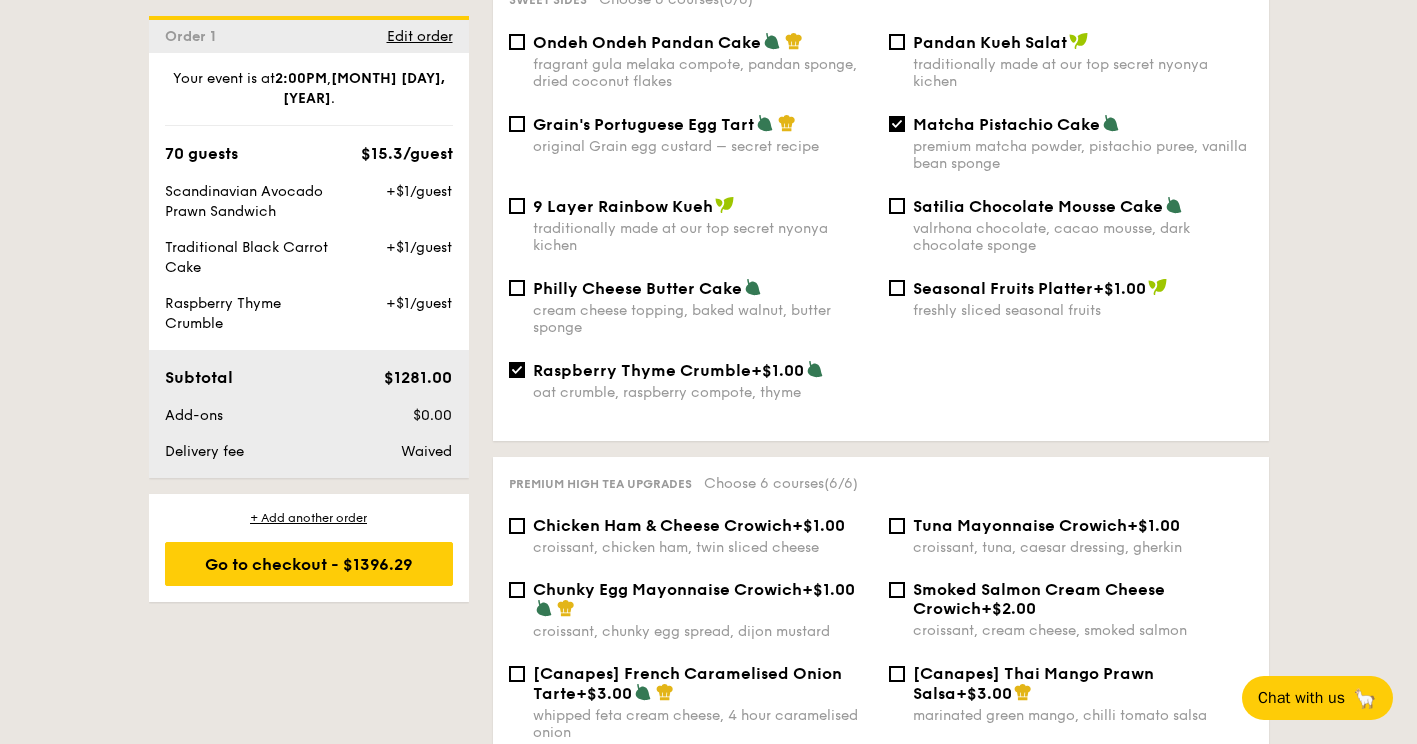 scroll, scrollTop: 2306, scrollLeft: 0, axis: vertical 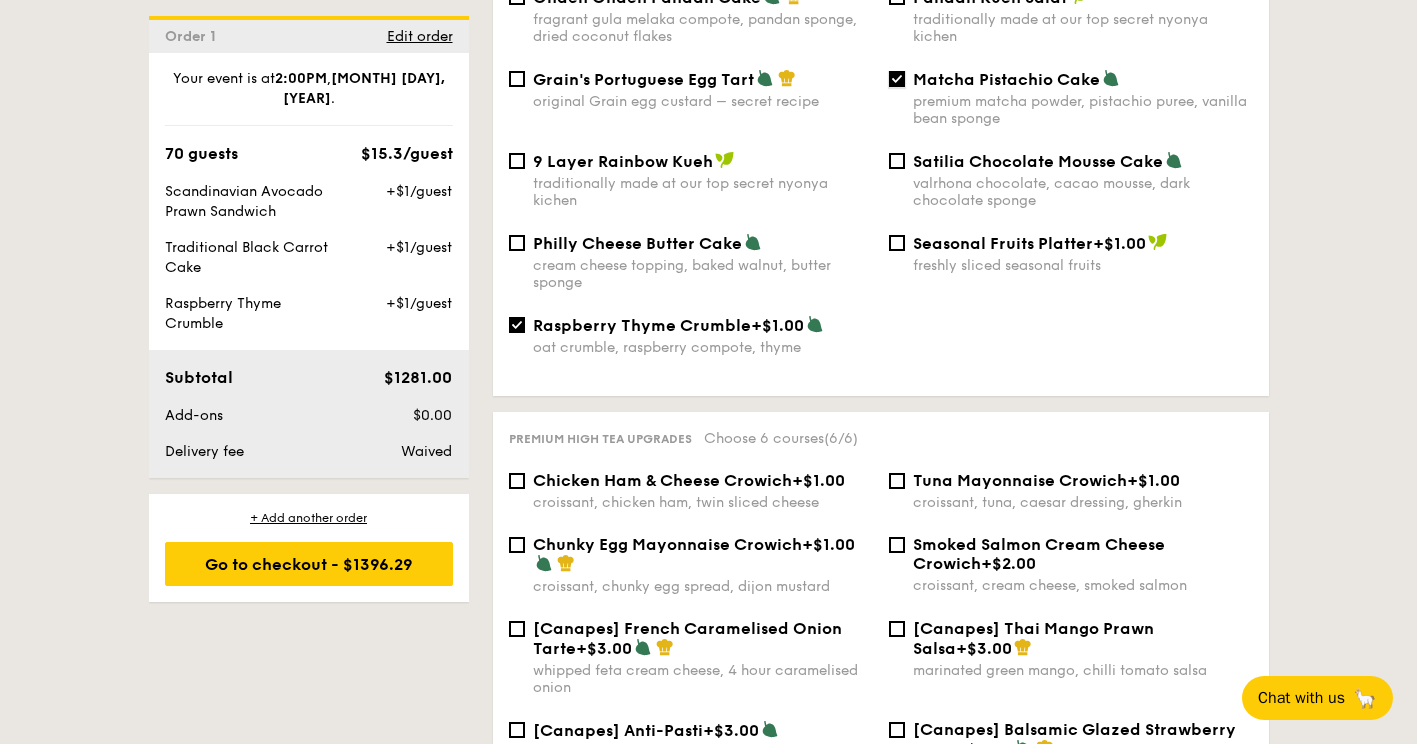 click on "Matcha Pistachio Cake premium matcha powder, pistachio puree, vanilla bean sponge" at bounding box center [897, 79] 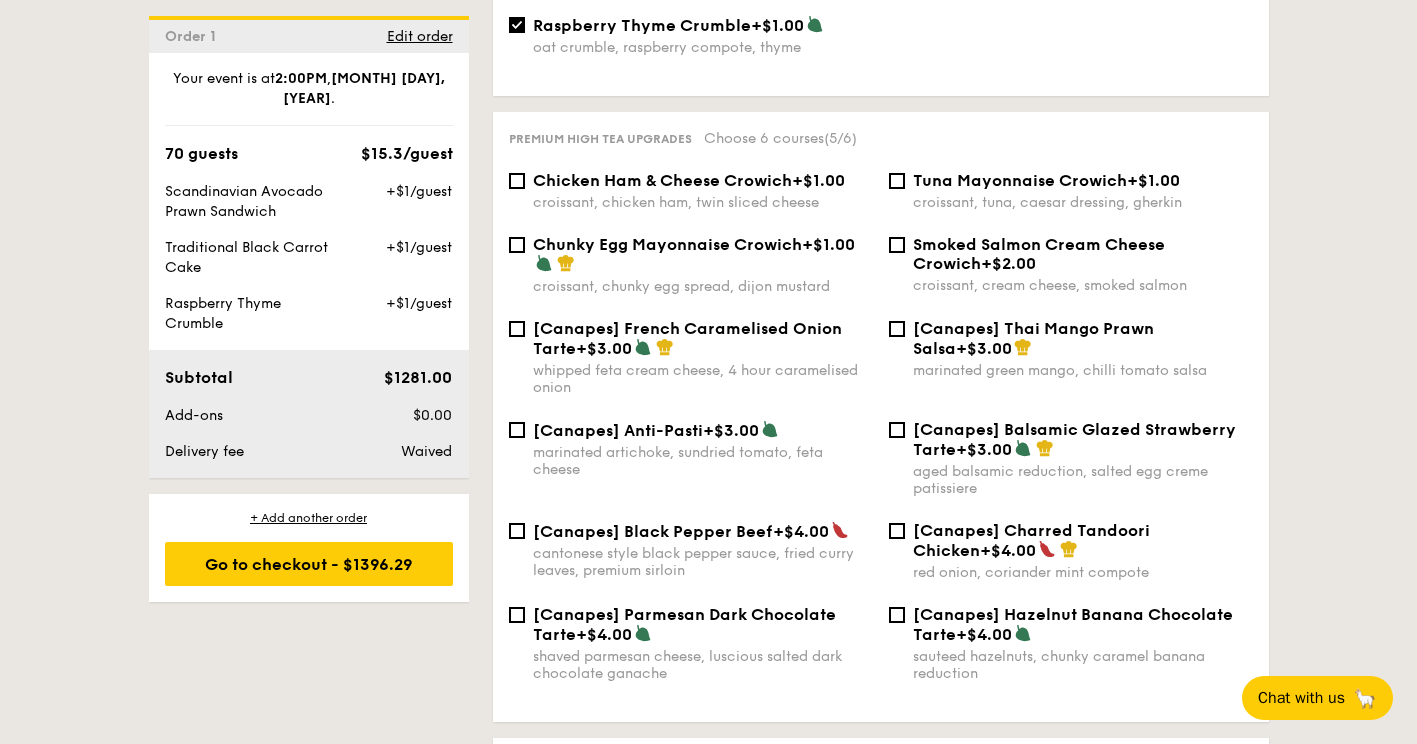 scroll, scrollTop: 2506, scrollLeft: 0, axis: vertical 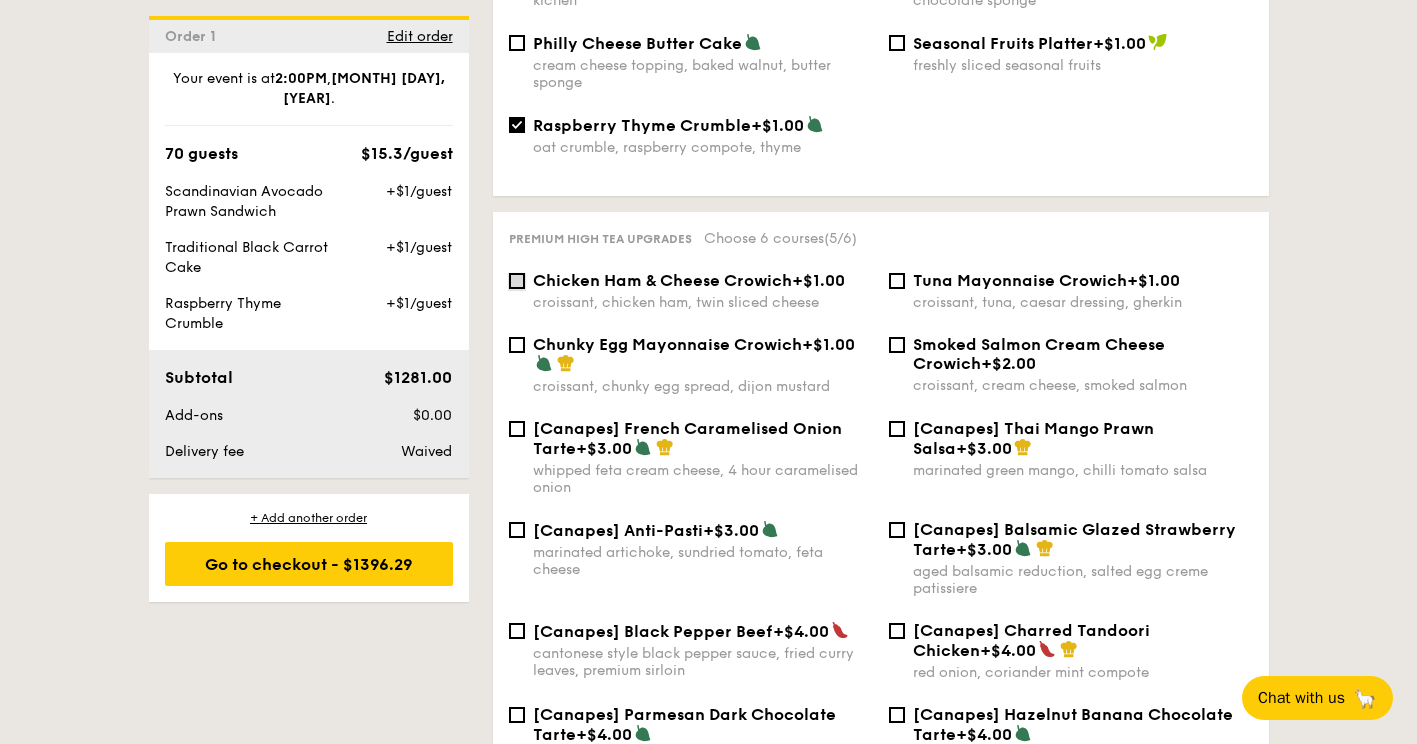 click on "Chicken Ham & Cheese Crowich
+$1.00
croissant, chicken ham, twin sliced cheese" at bounding box center [517, 281] 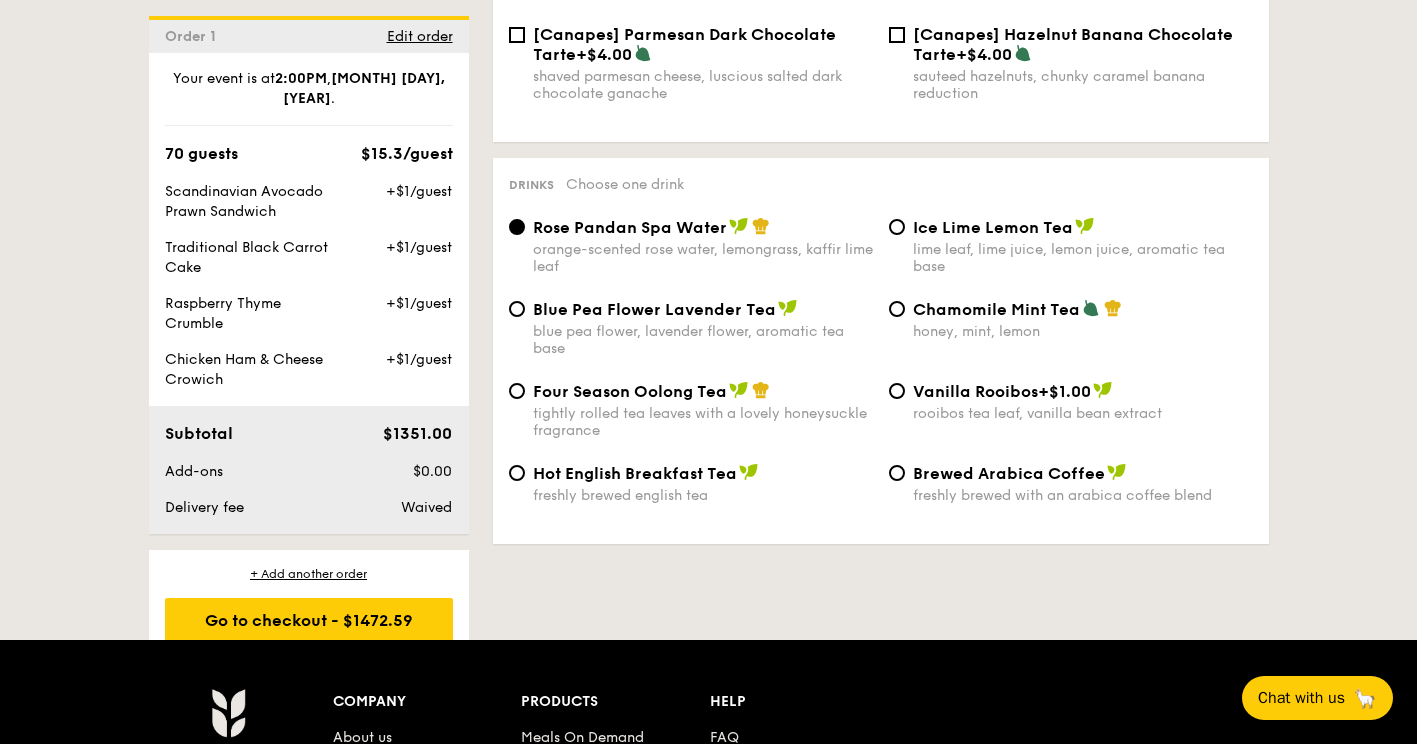 scroll, scrollTop: 3206, scrollLeft: 0, axis: vertical 